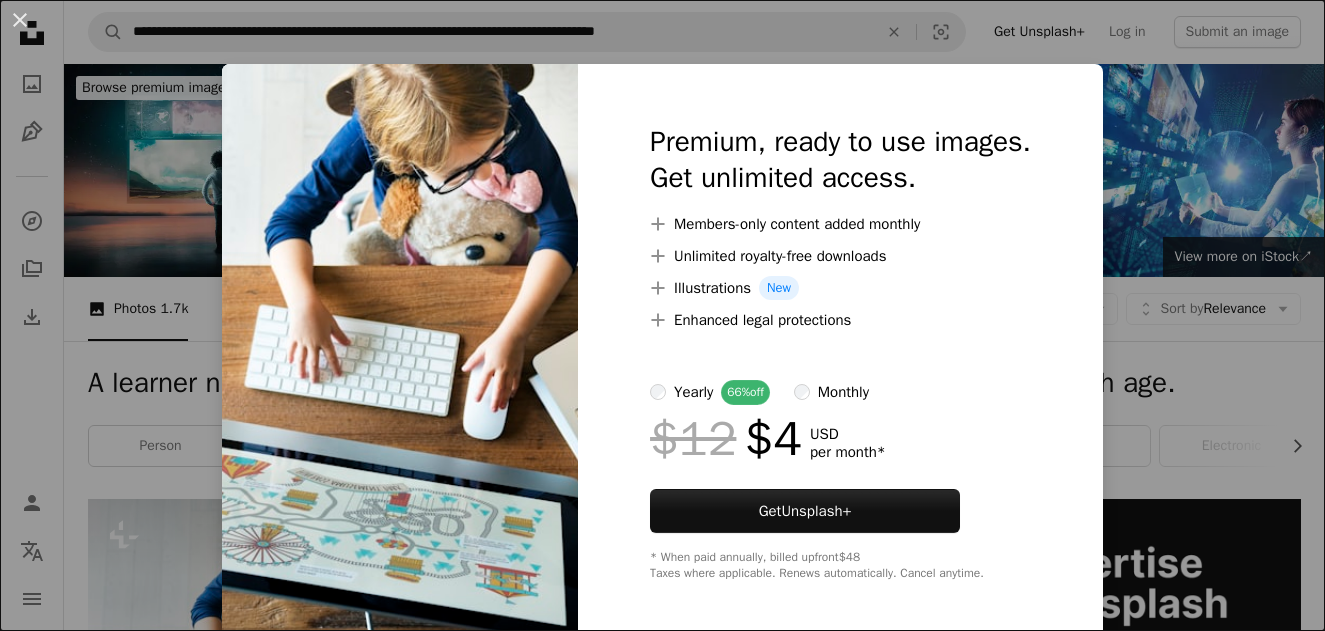 scroll, scrollTop: 377, scrollLeft: 0, axis: vertical 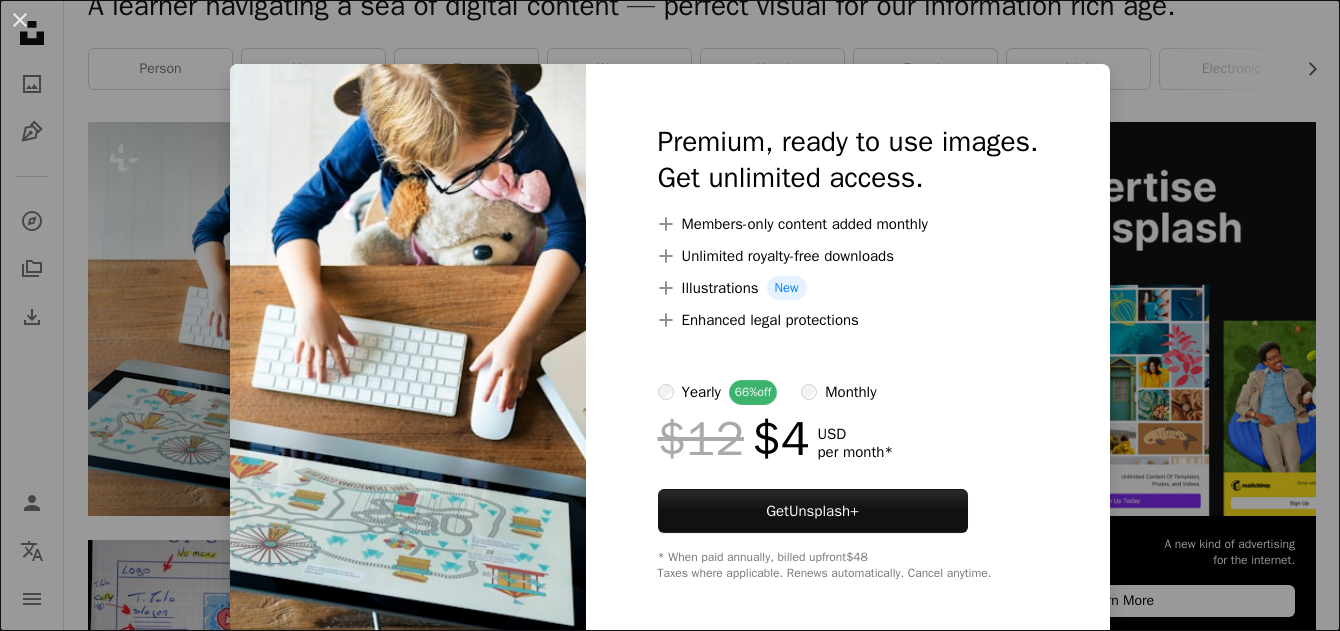 click on "An X shape Premium, ready to use images. Get unlimited access. A plus sign Members-only content added monthly A plus sign Unlimited royalty-free downloads A plus sign Illustrations  New A plus sign Enhanced legal protections yearly 66%  off monthly $12   $4 USD per month * Get  Unsplash+ * When paid annually, billed upfront  $48 Taxes where applicable. Renews automatically. Cancel anytime." at bounding box center (670, 315) 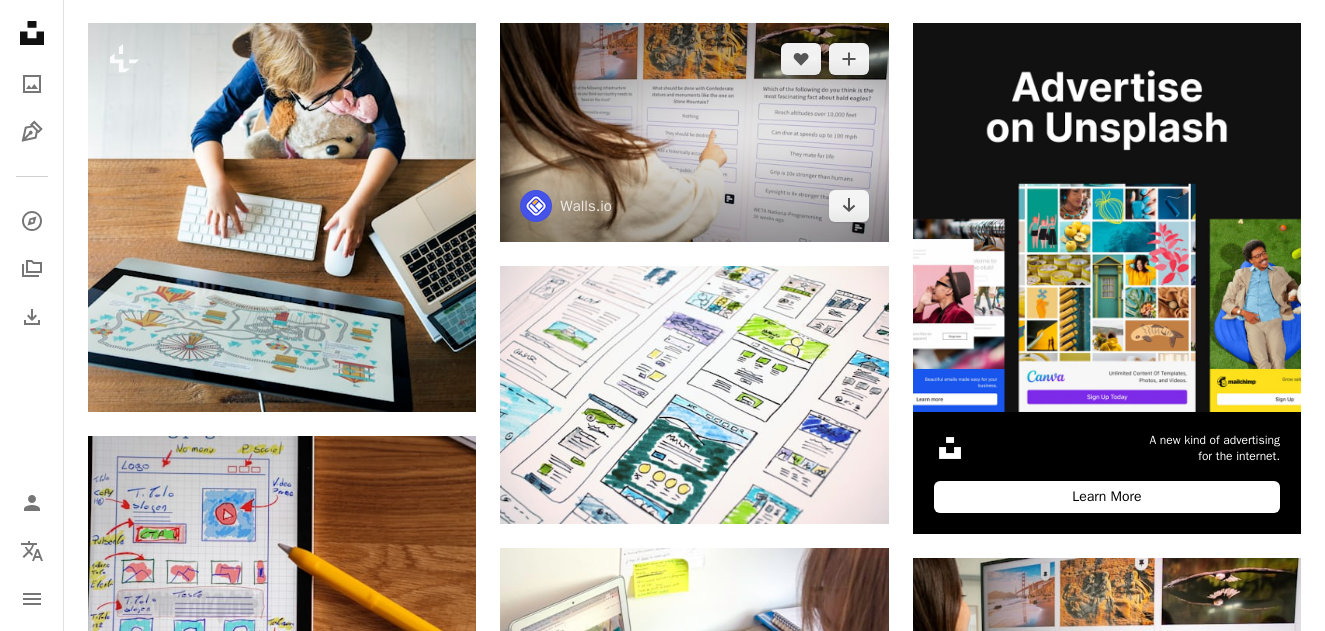 scroll, scrollTop: 477, scrollLeft: 0, axis: vertical 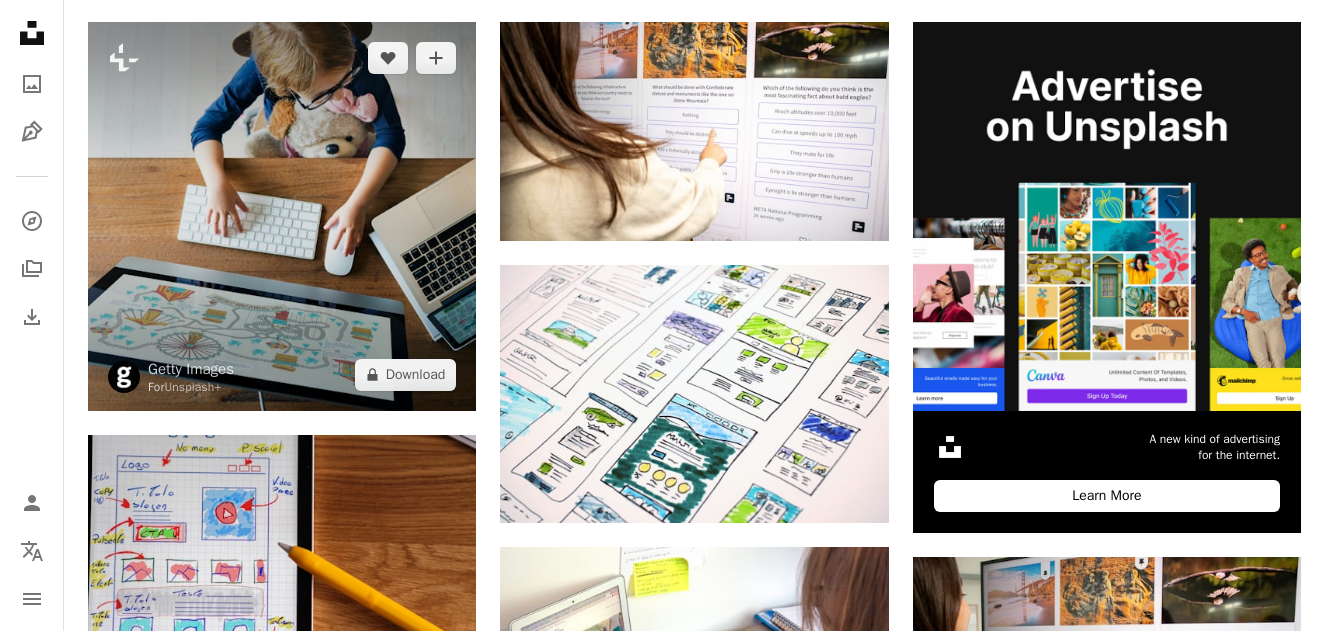 click at bounding box center (282, 216) 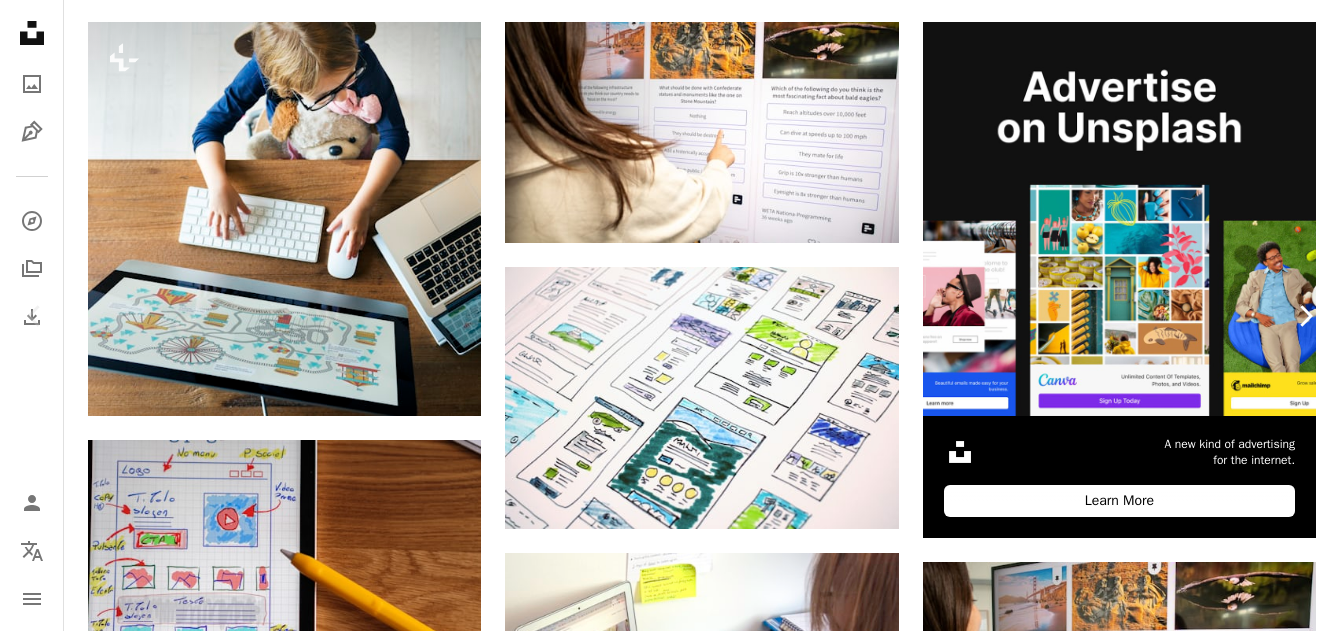click on "Chevron right" at bounding box center [1305, 316] 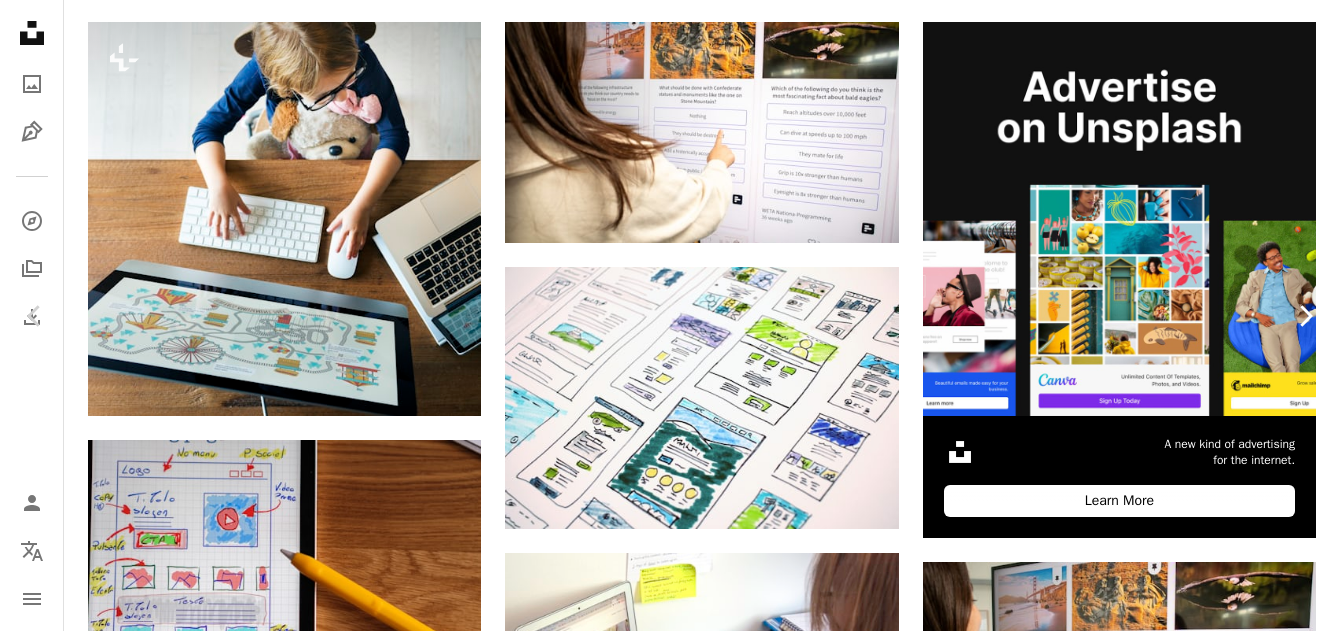 click on "Chevron right" at bounding box center [1305, 316] 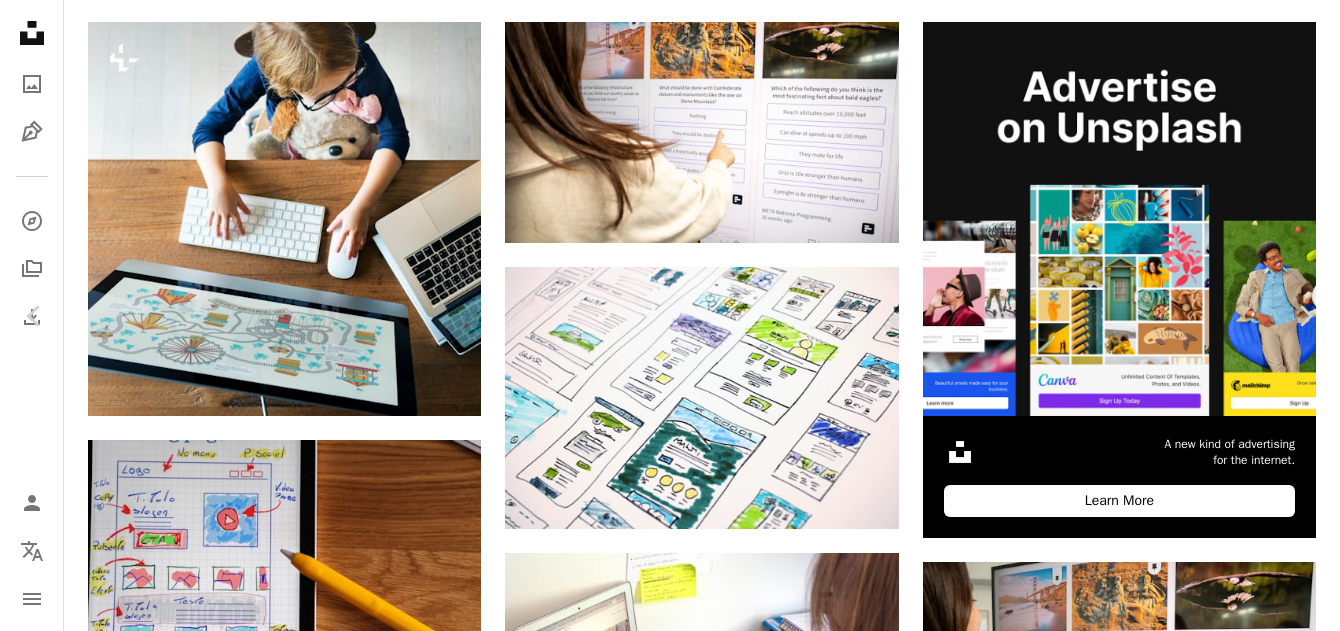 click on "**********" at bounding box center (670, 1867) 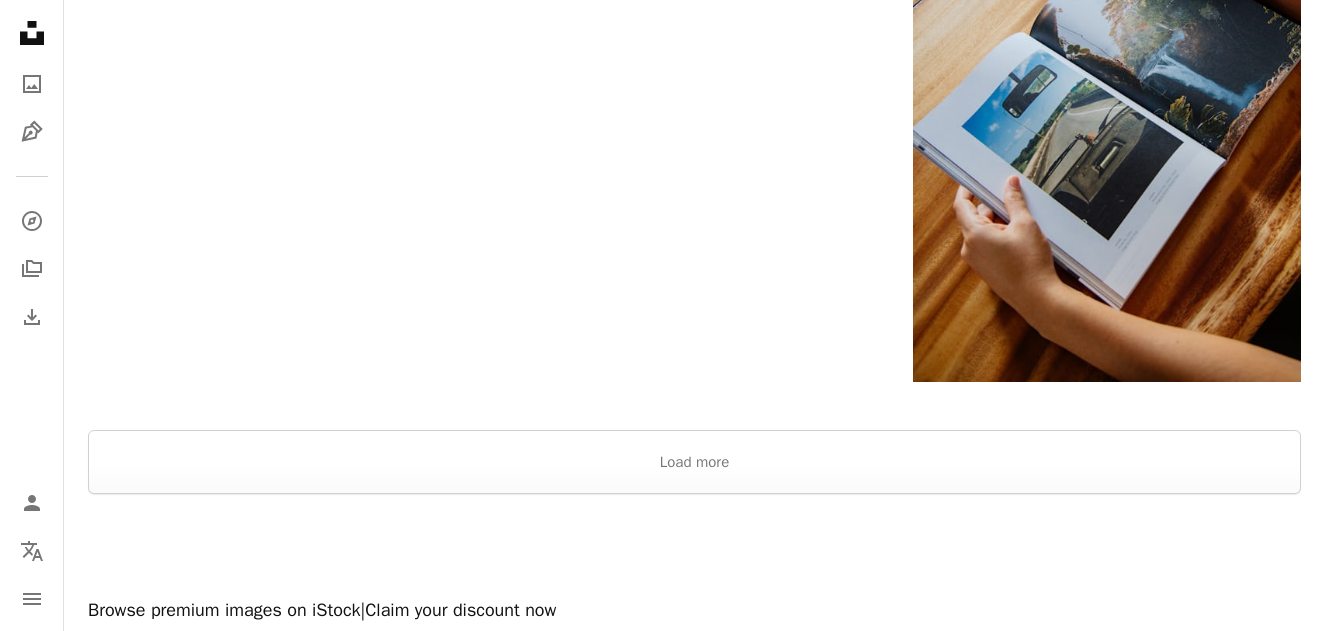 scroll, scrollTop: 3378, scrollLeft: 0, axis: vertical 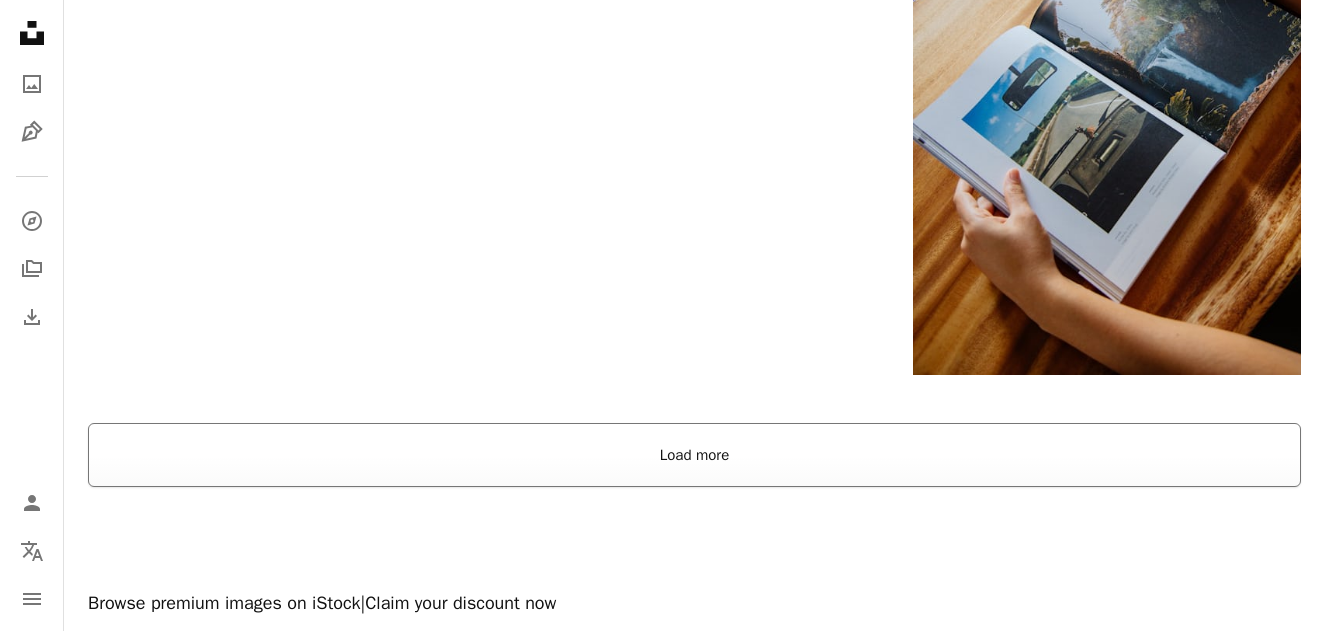 click on "Load more" at bounding box center (694, 455) 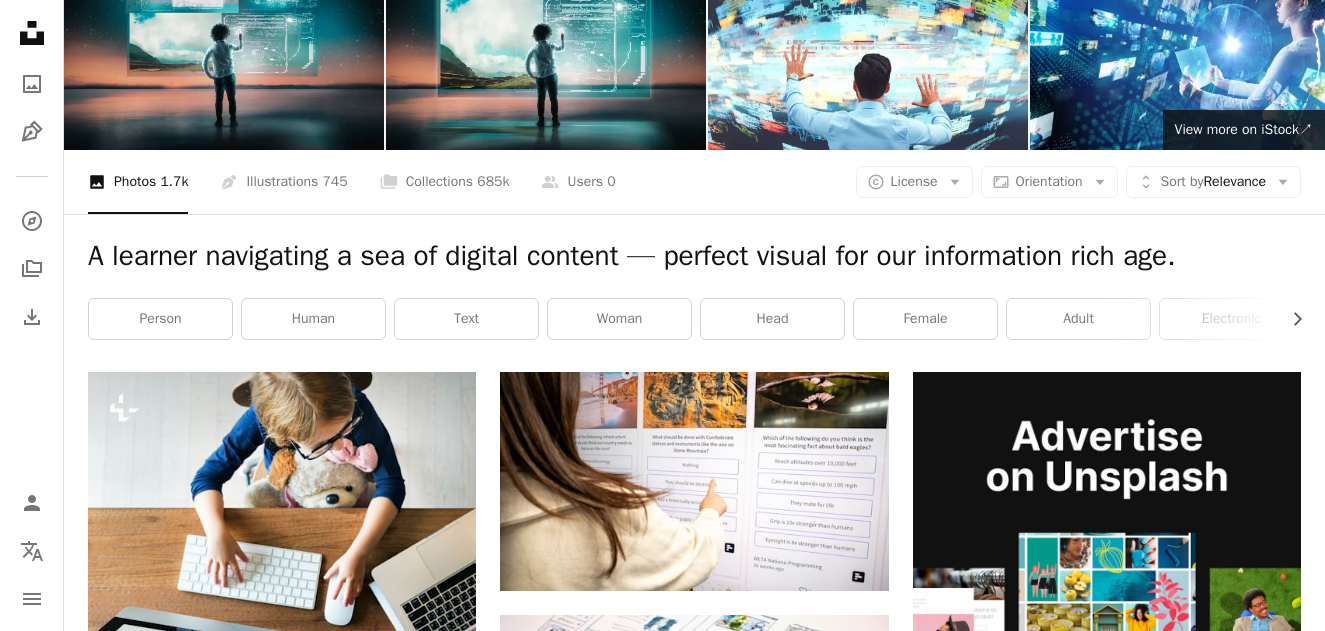 scroll, scrollTop: 0, scrollLeft: 0, axis: both 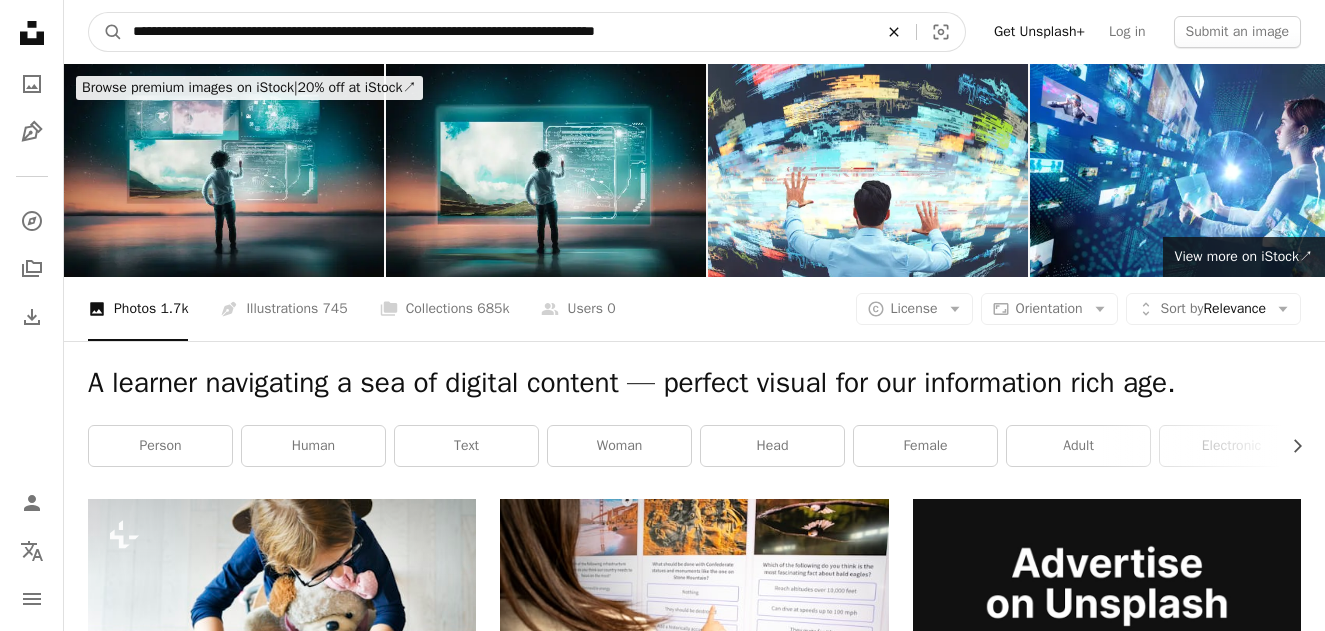type 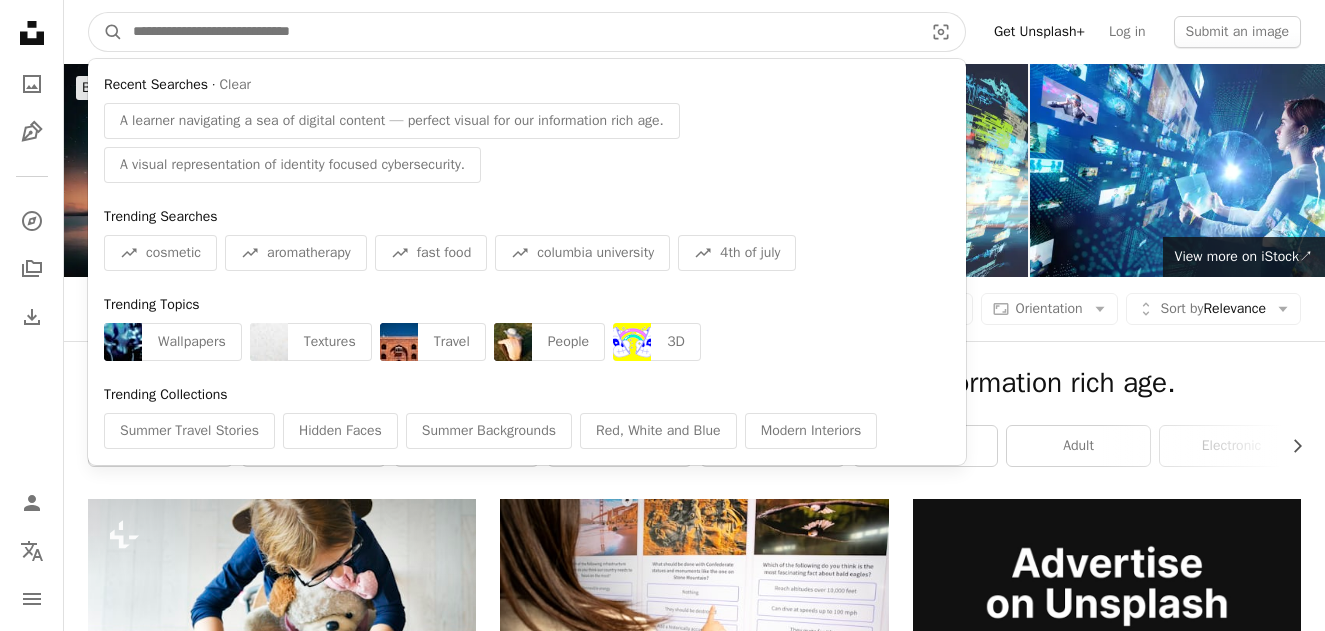 paste on "**********" 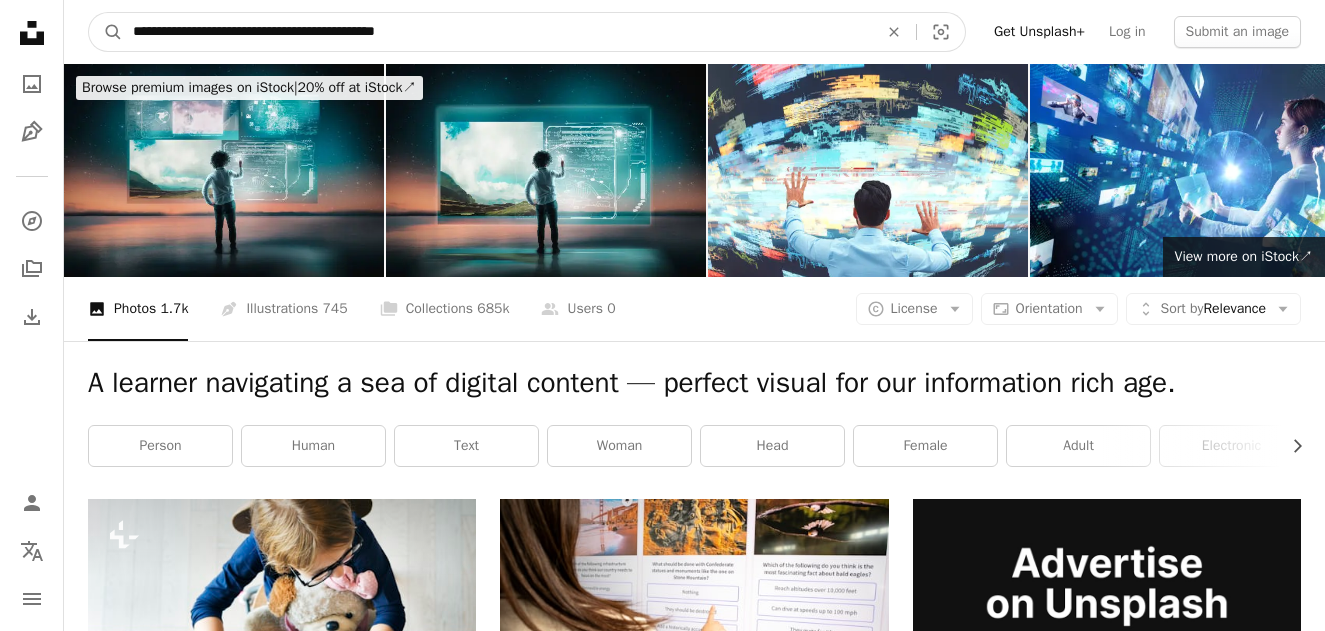 click on "A magnifying glass" at bounding box center (106, 32) 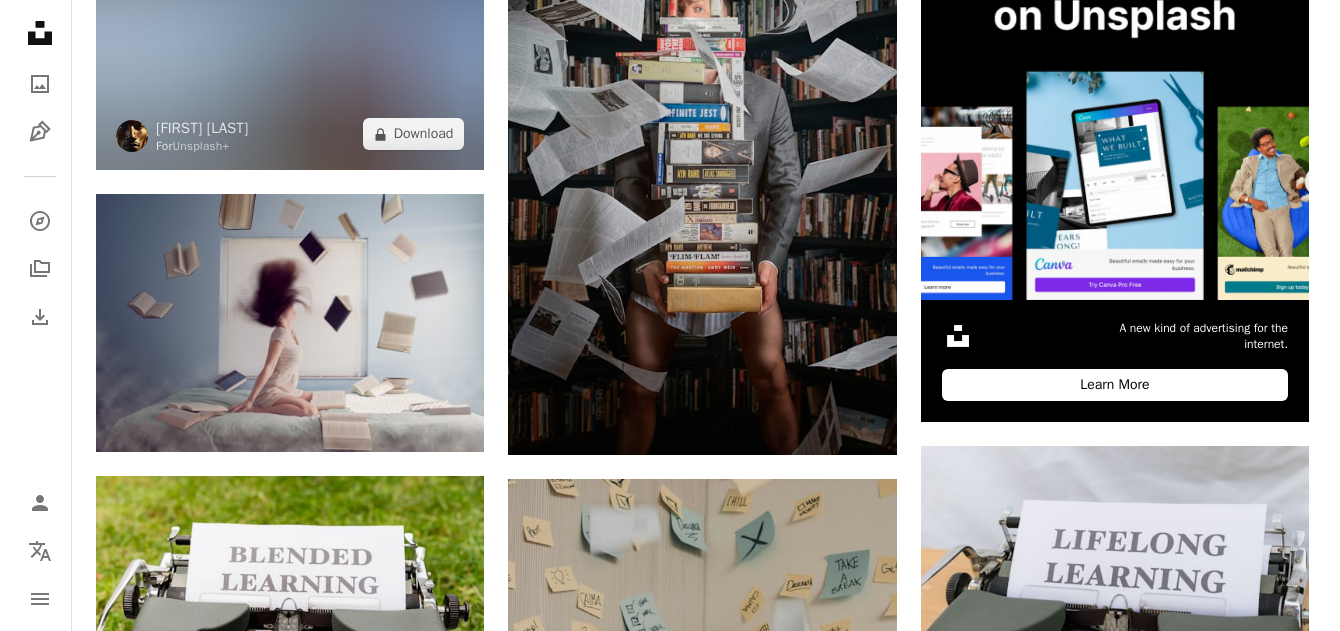 scroll, scrollTop: 592, scrollLeft: 0, axis: vertical 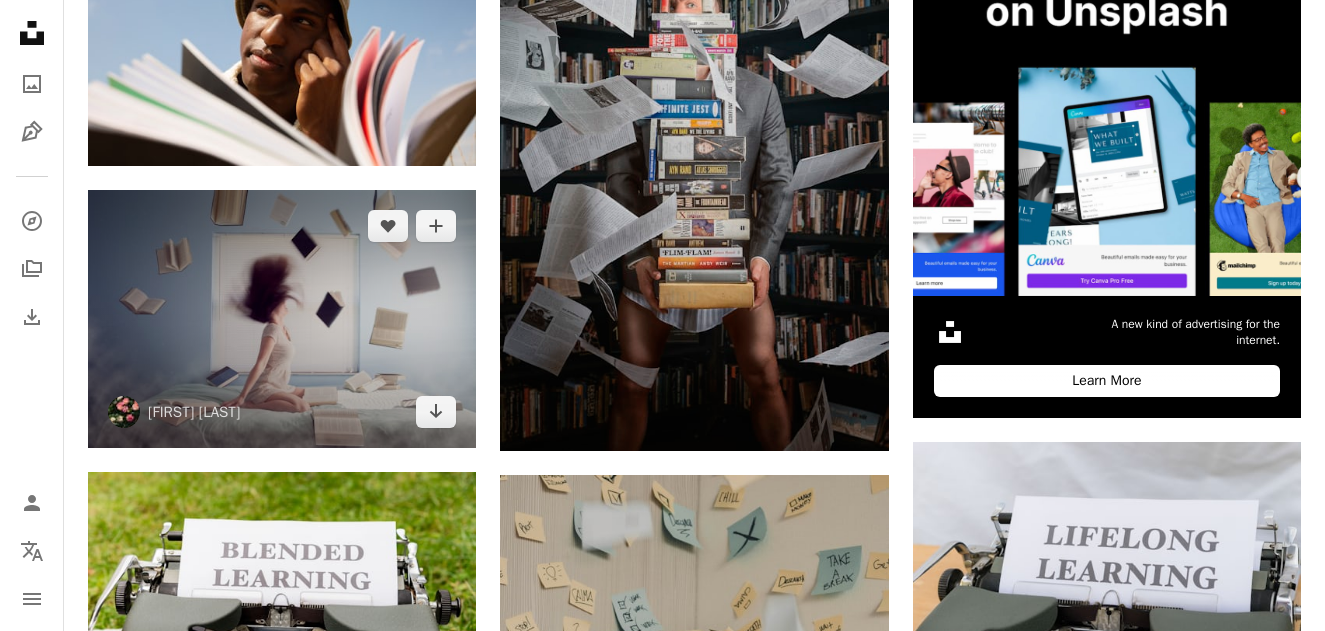 click at bounding box center (282, 319) 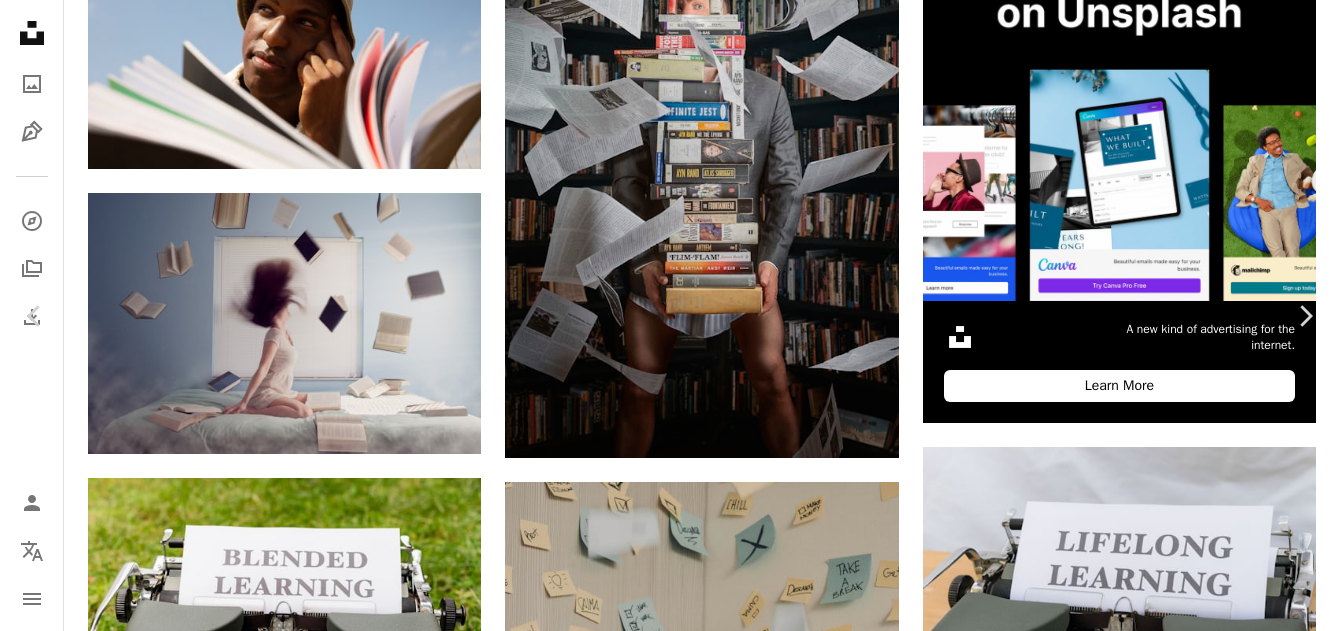 click on "Download free" at bounding box center [1141, 3760] 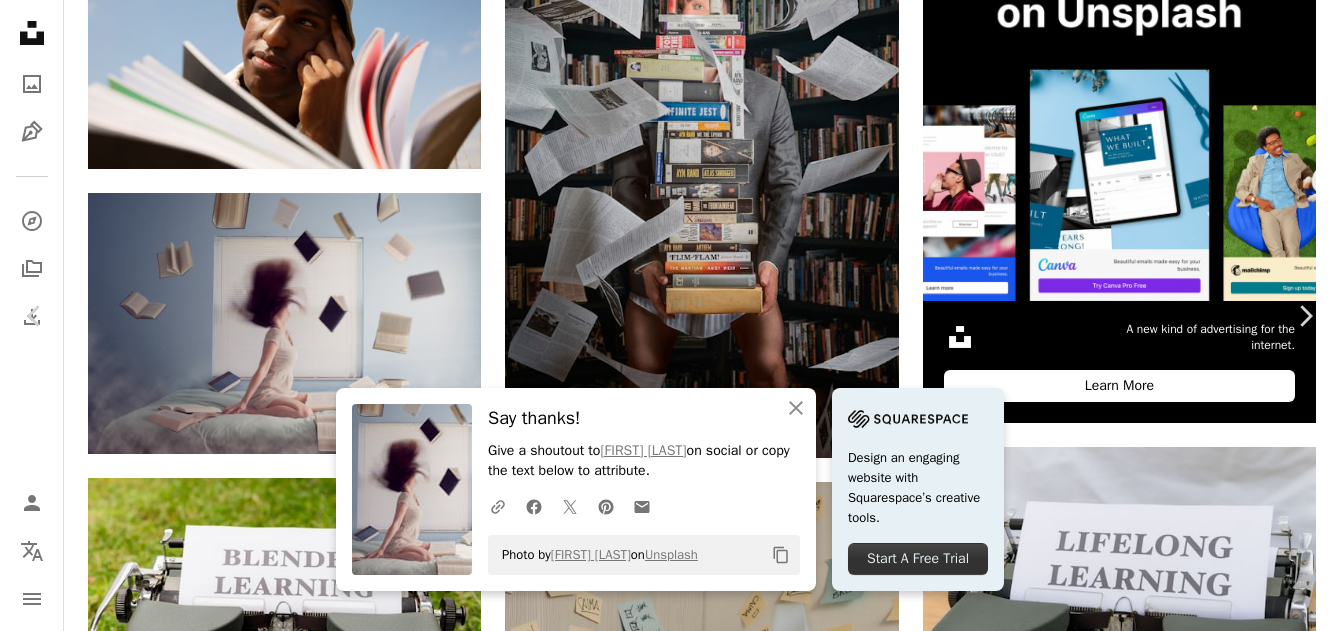 scroll, scrollTop: 552, scrollLeft: 0, axis: vertical 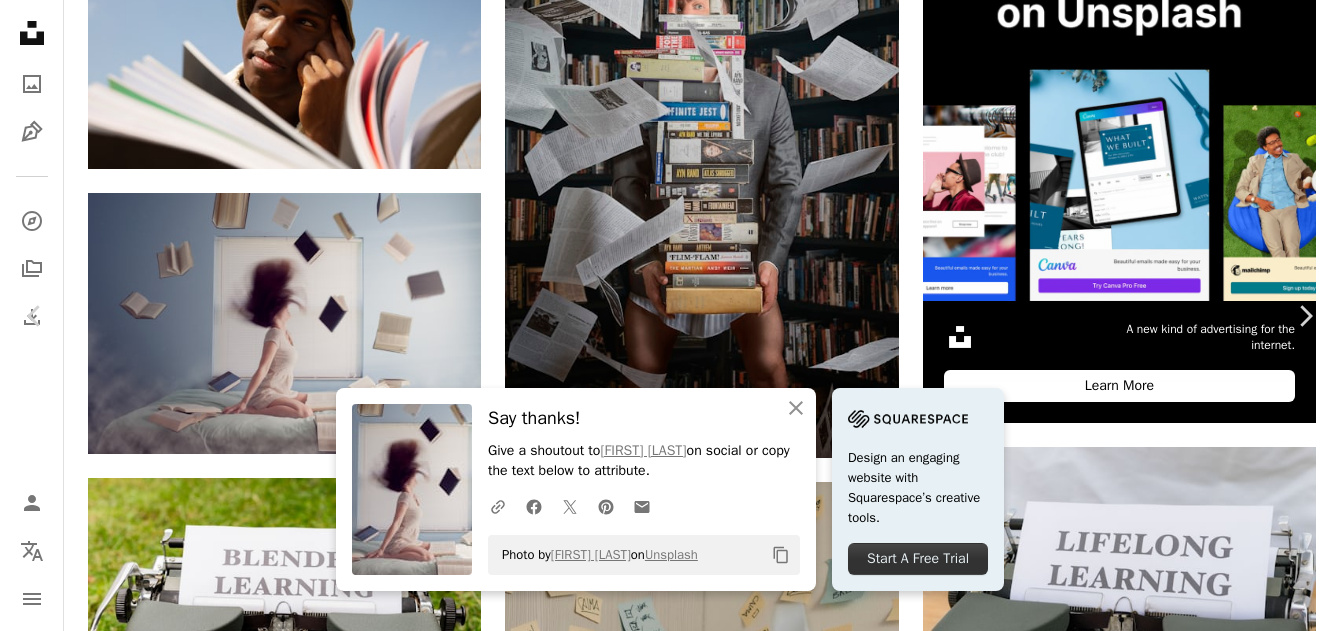 click on "**********" at bounding box center (670, 1560) 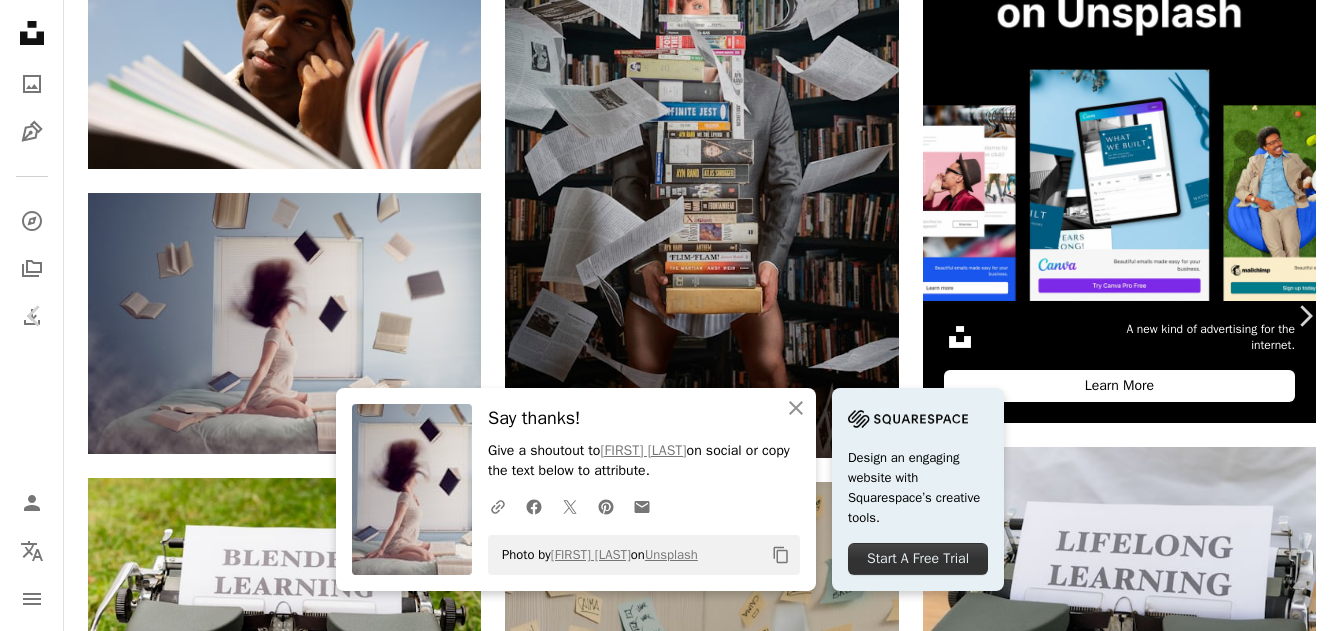 click on "An X shape" at bounding box center (20, 20) 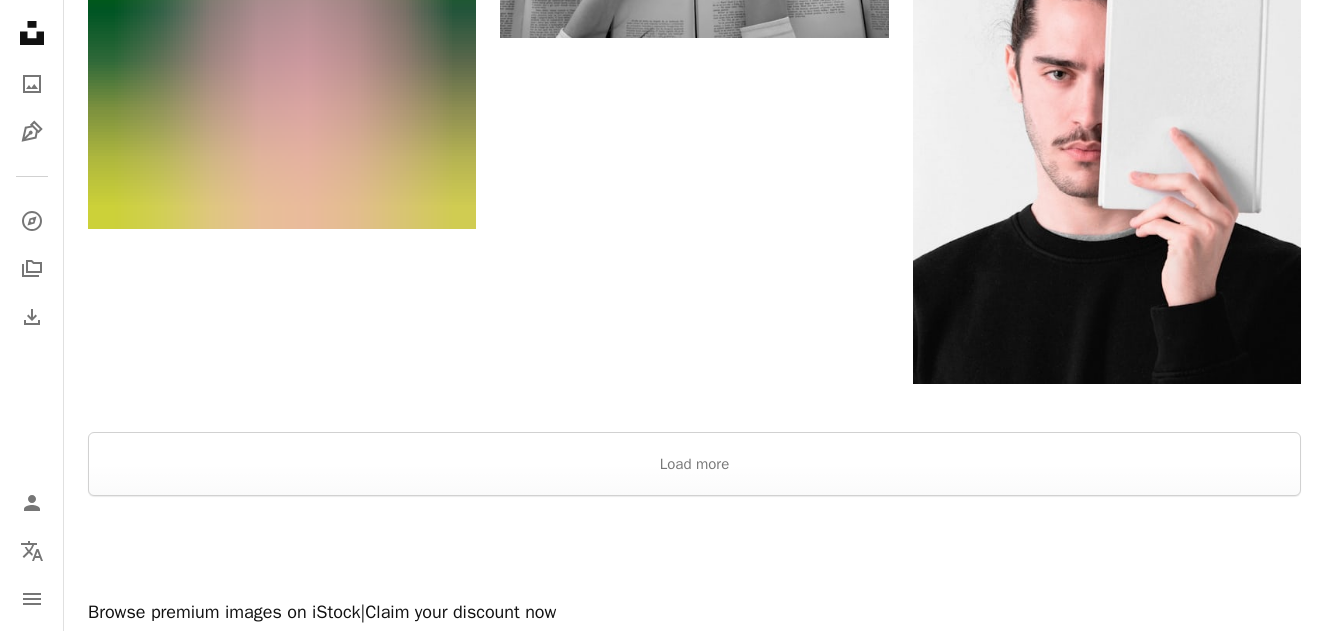 scroll, scrollTop: 2991, scrollLeft: 0, axis: vertical 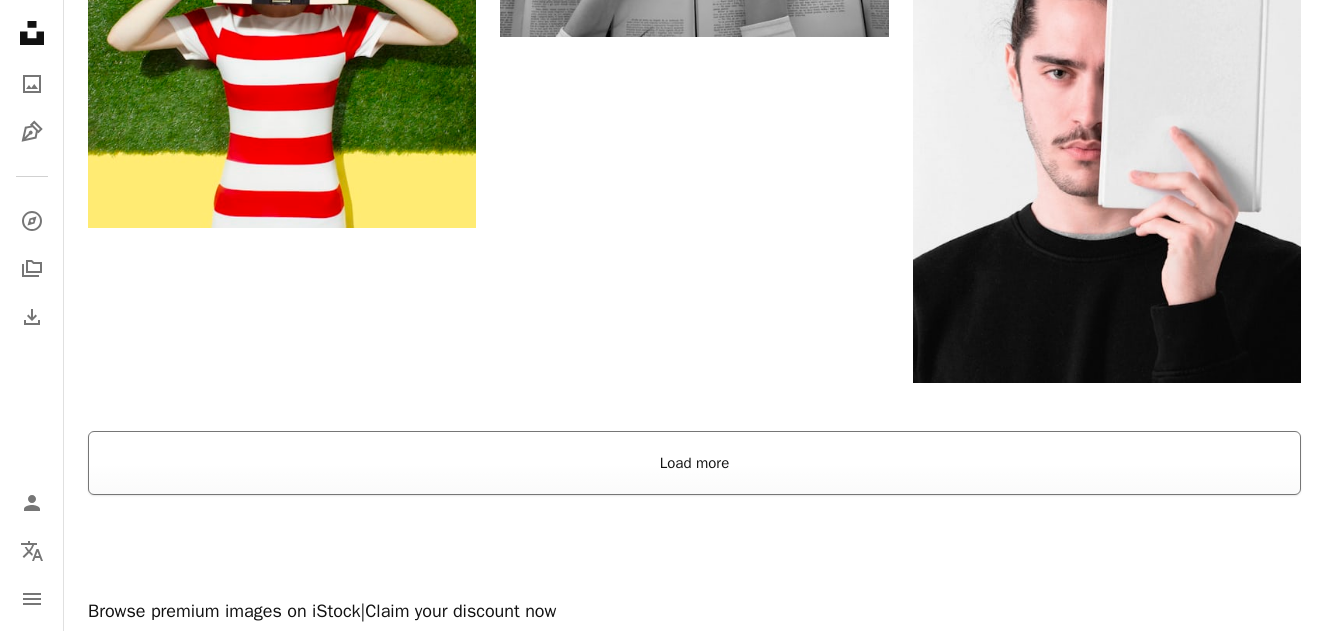 click on "Load more" at bounding box center [694, 463] 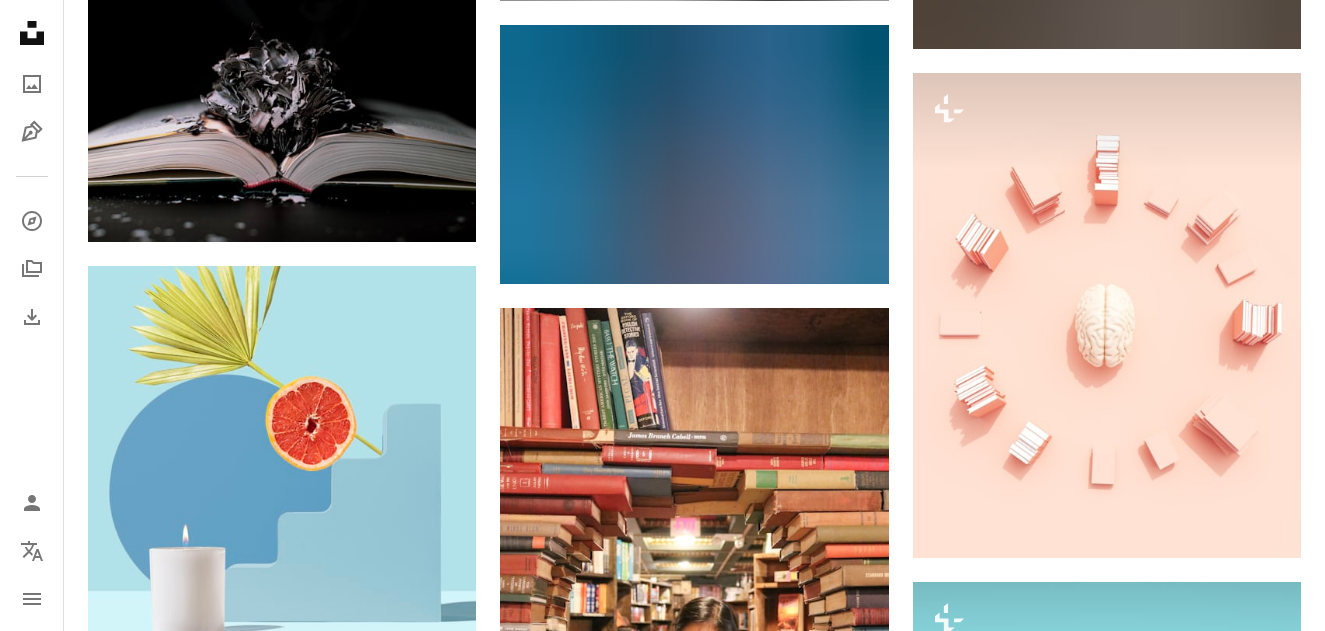 scroll, scrollTop: 4403, scrollLeft: 0, axis: vertical 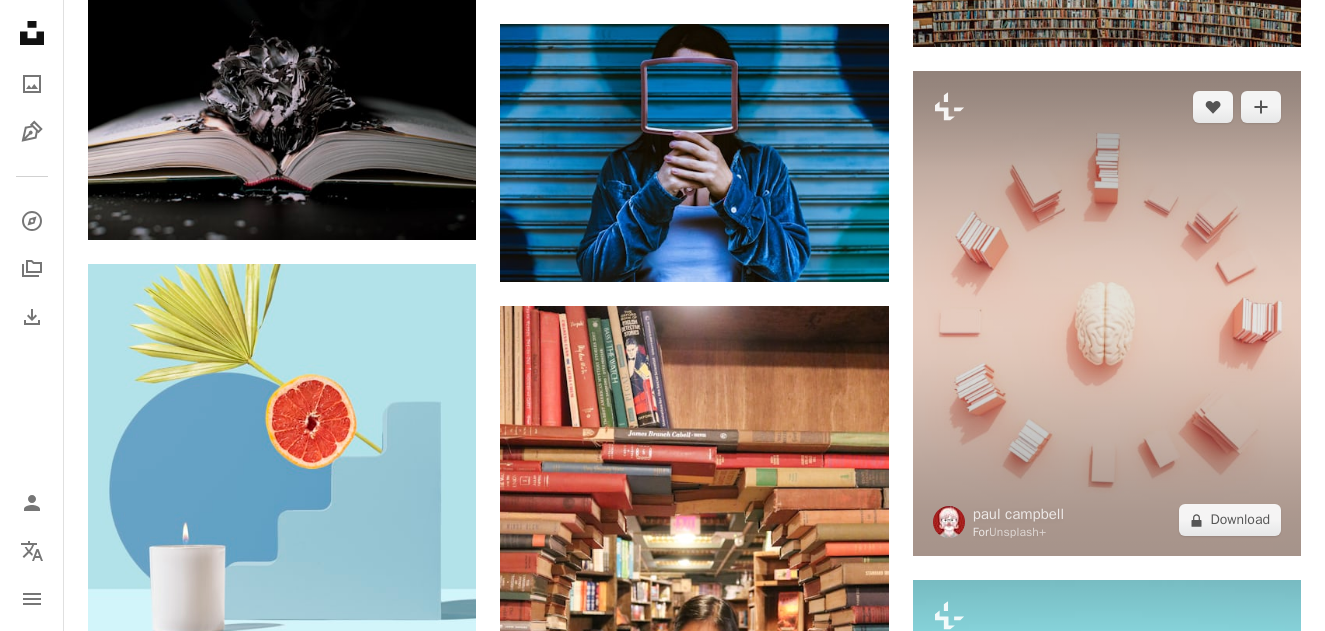 click at bounding box center [1107, 313] 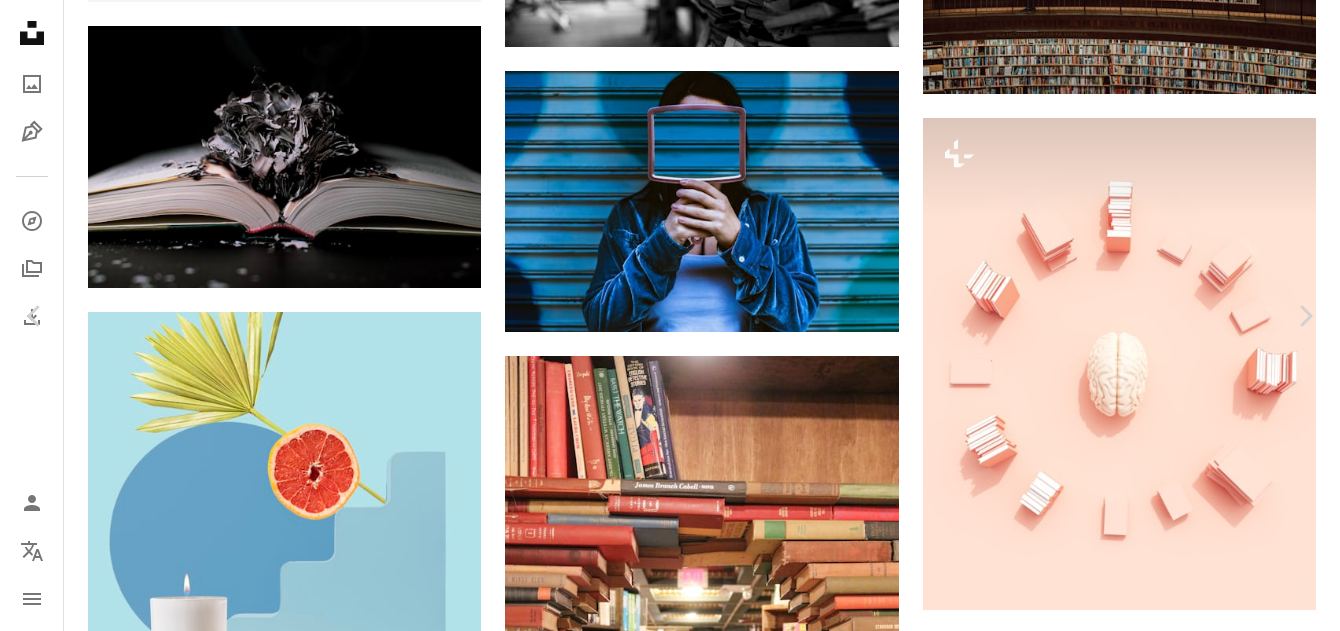 click on "A lock Download" at bounding box center [1179, 4812] 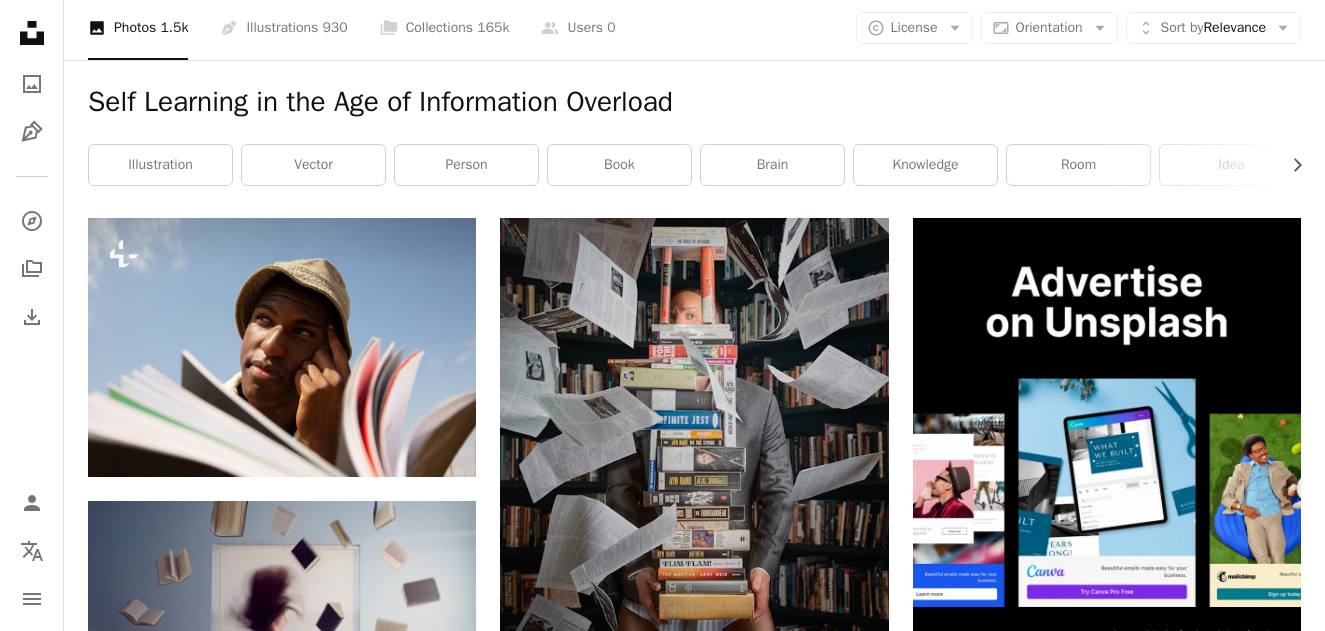 scroll, scrollTop: 280, scrollLeft: 0, axis: vertical 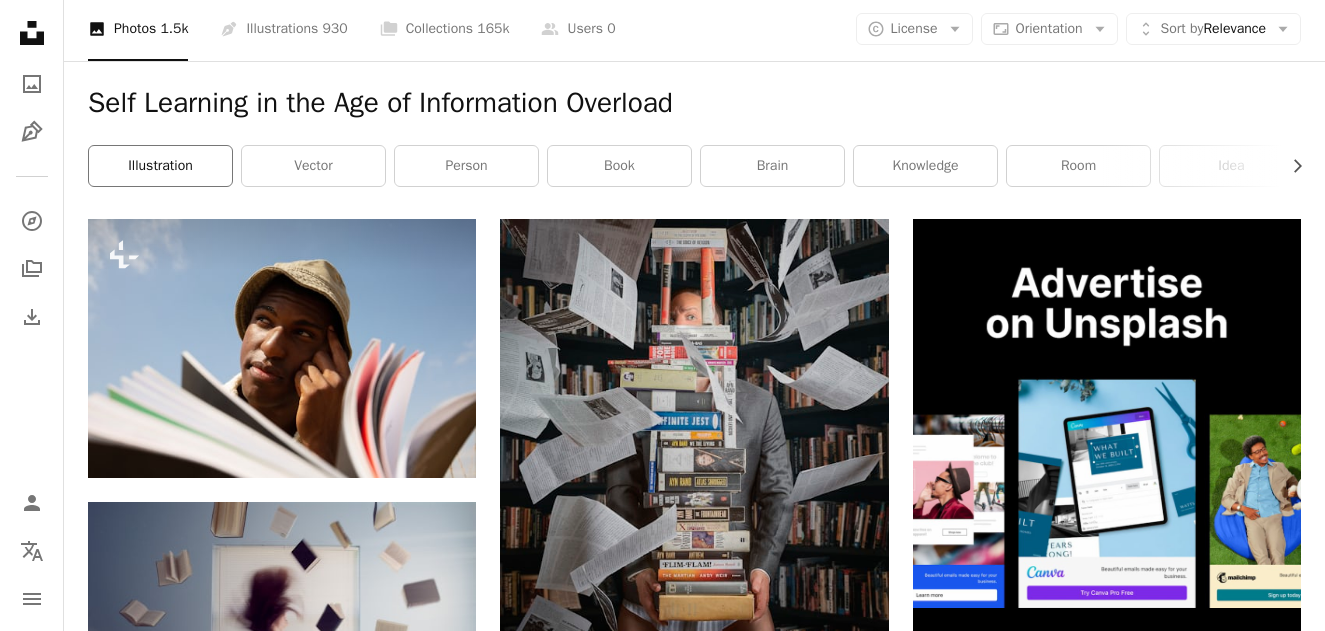 click on "illustration" at bounding box center (160, 166) 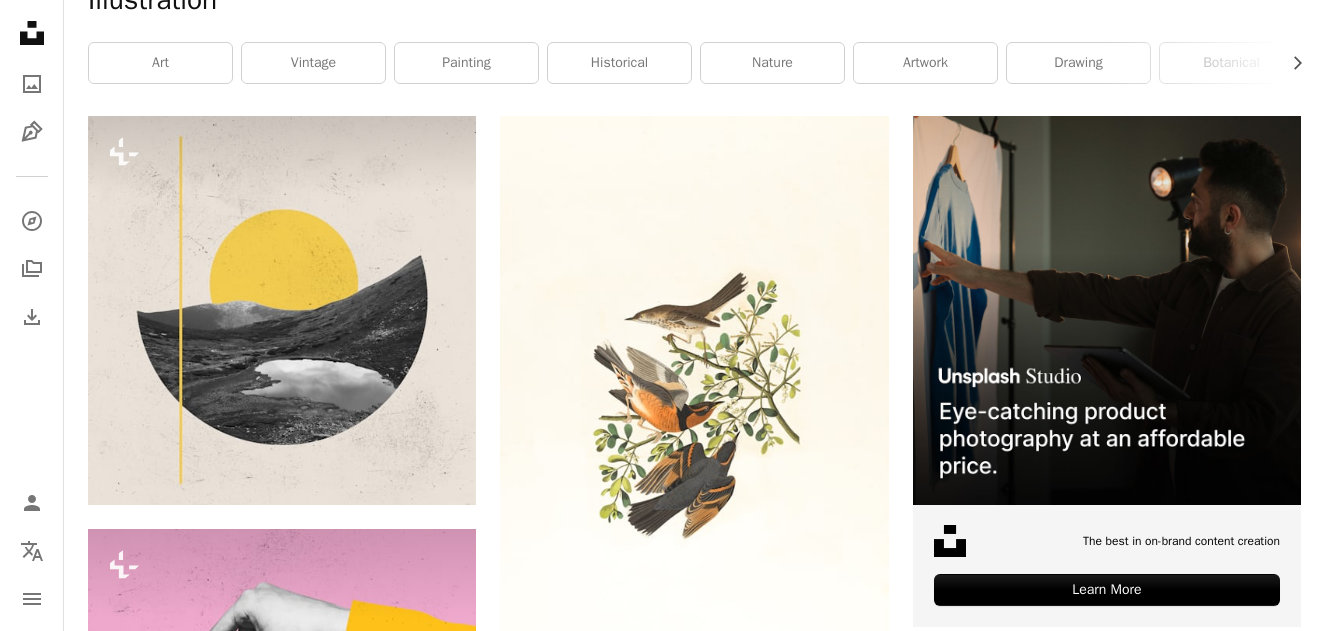 scroll, scrollTop: 0, scrollLeft: 0, axis: both 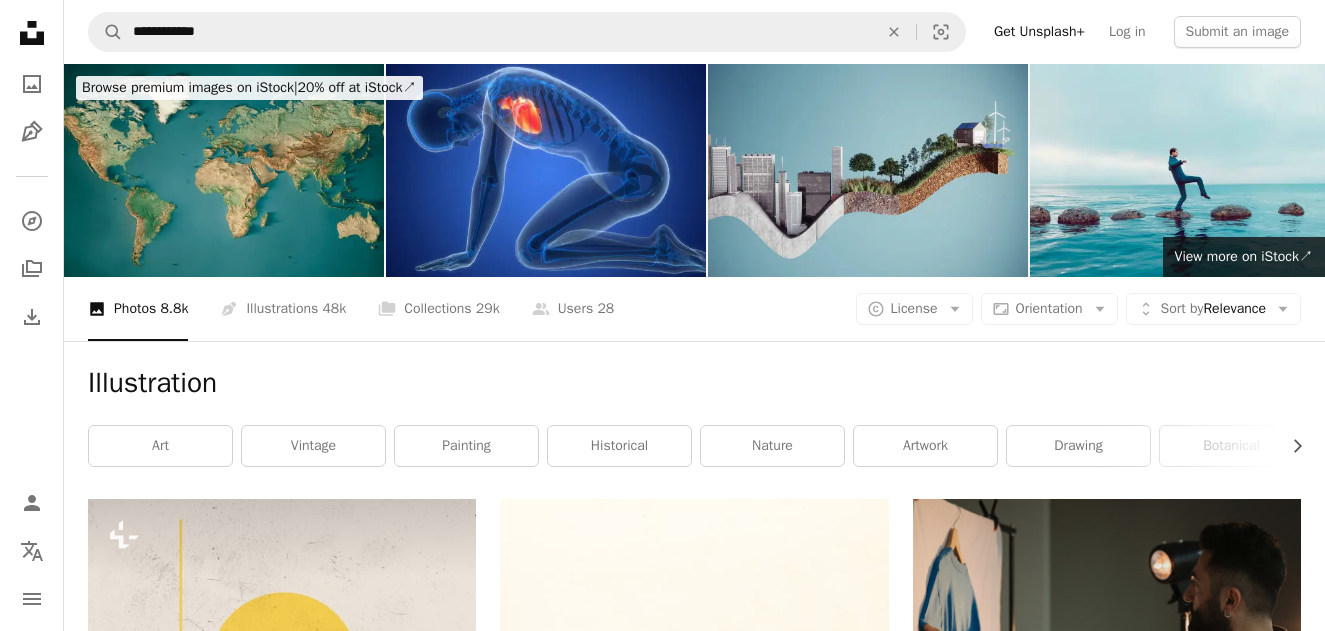 click at bounding box center (224, 170) 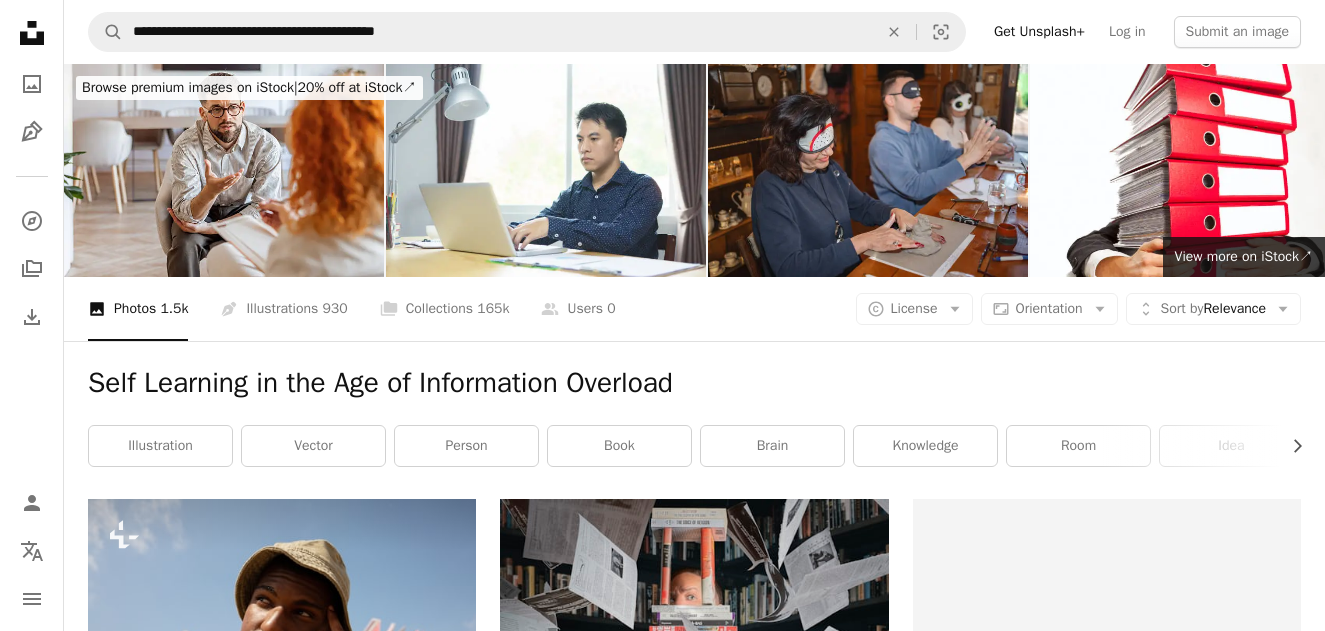 scroll, scrollTop: 280, scrollLeft: 0, axis: vertical 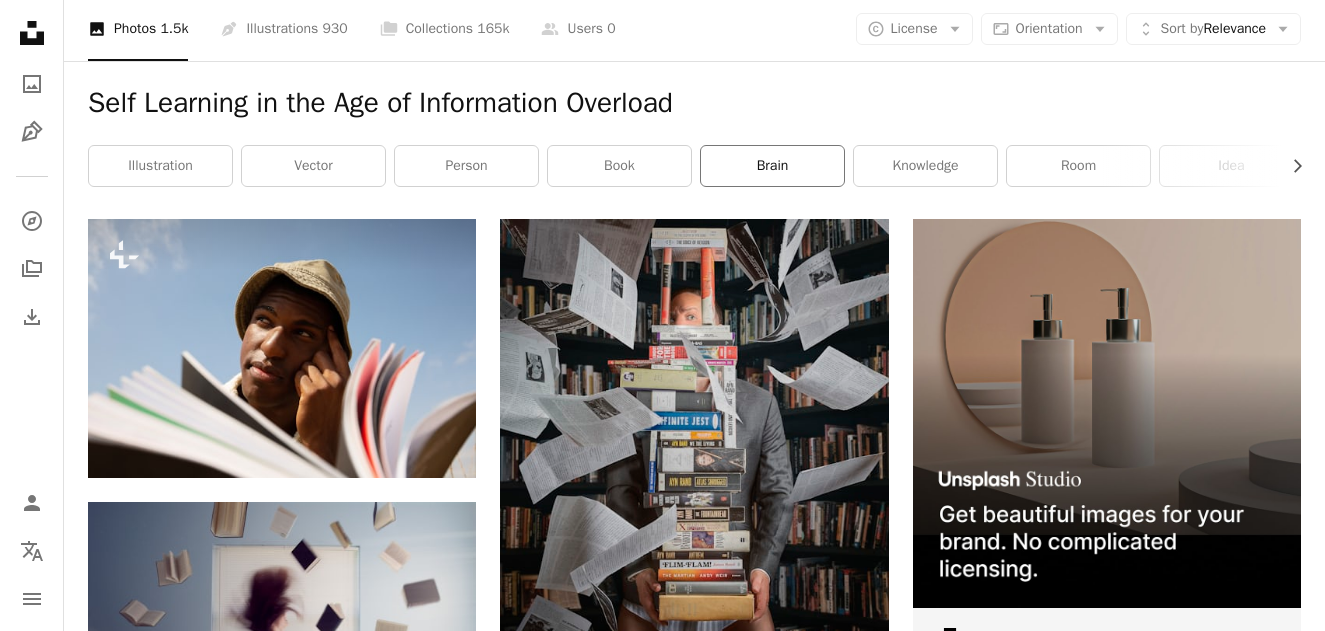 click on "brain" at bounding box center [772, 166] 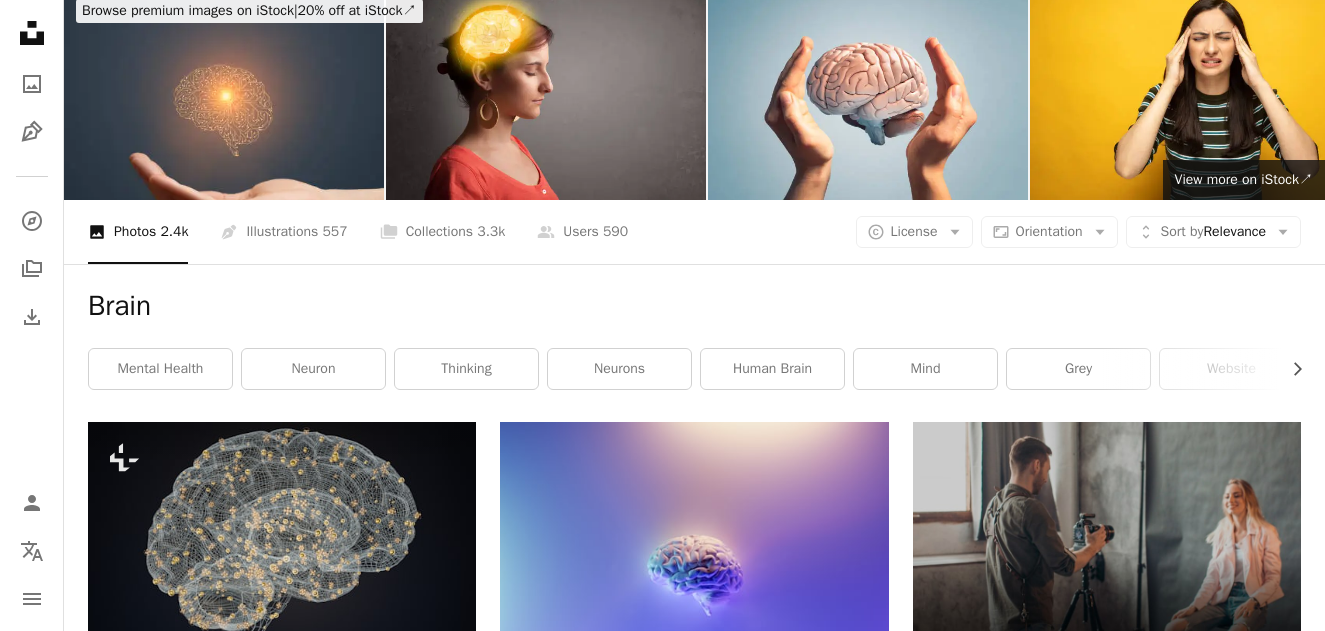 scroll, scrollTop: 0, scrollLeft: 0, axis: both 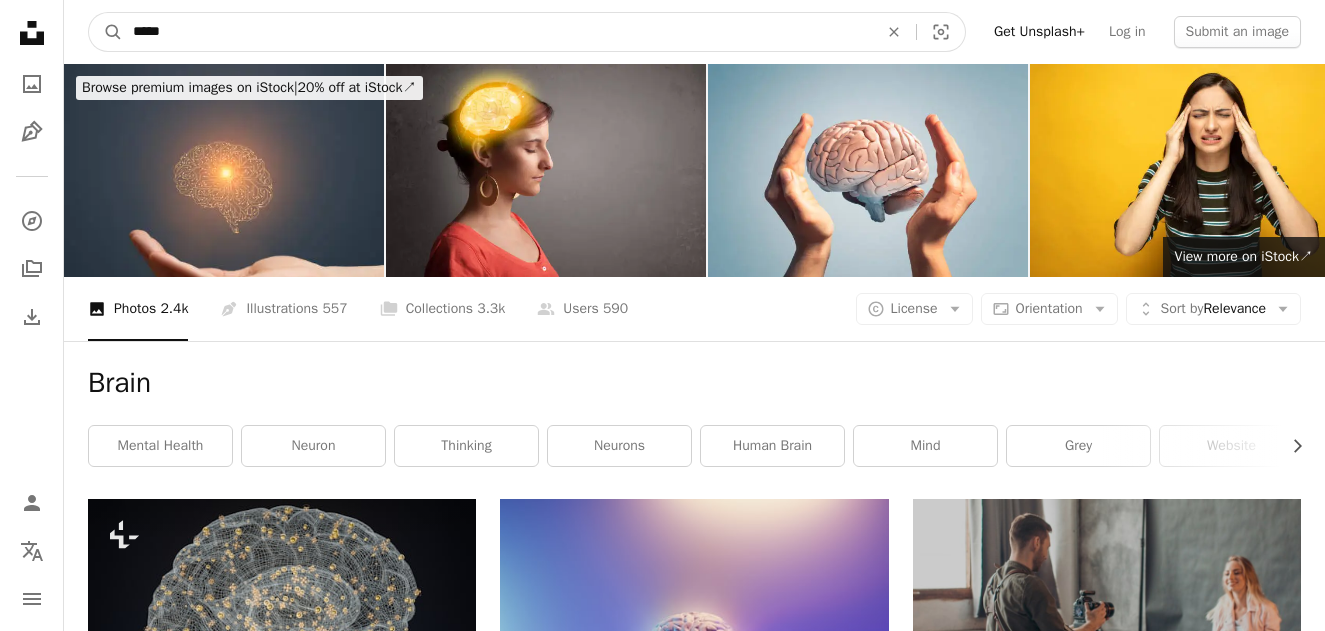 click on "*****" at bounding box center [497, 32] 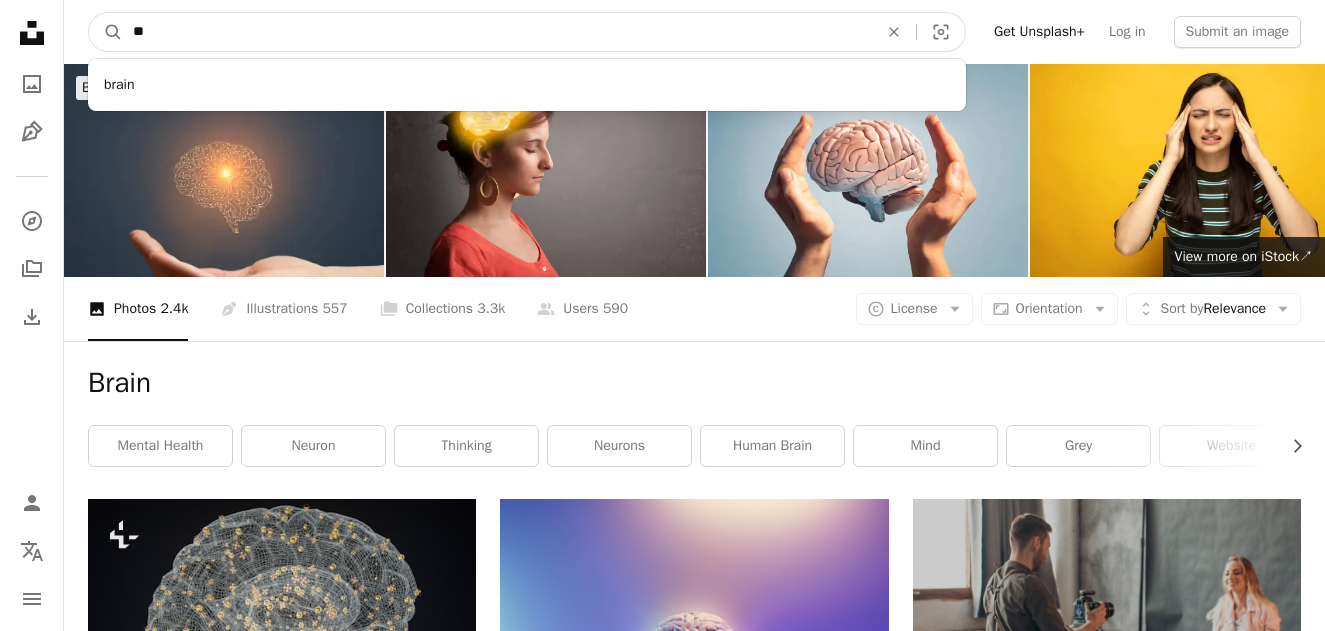 type on "*" 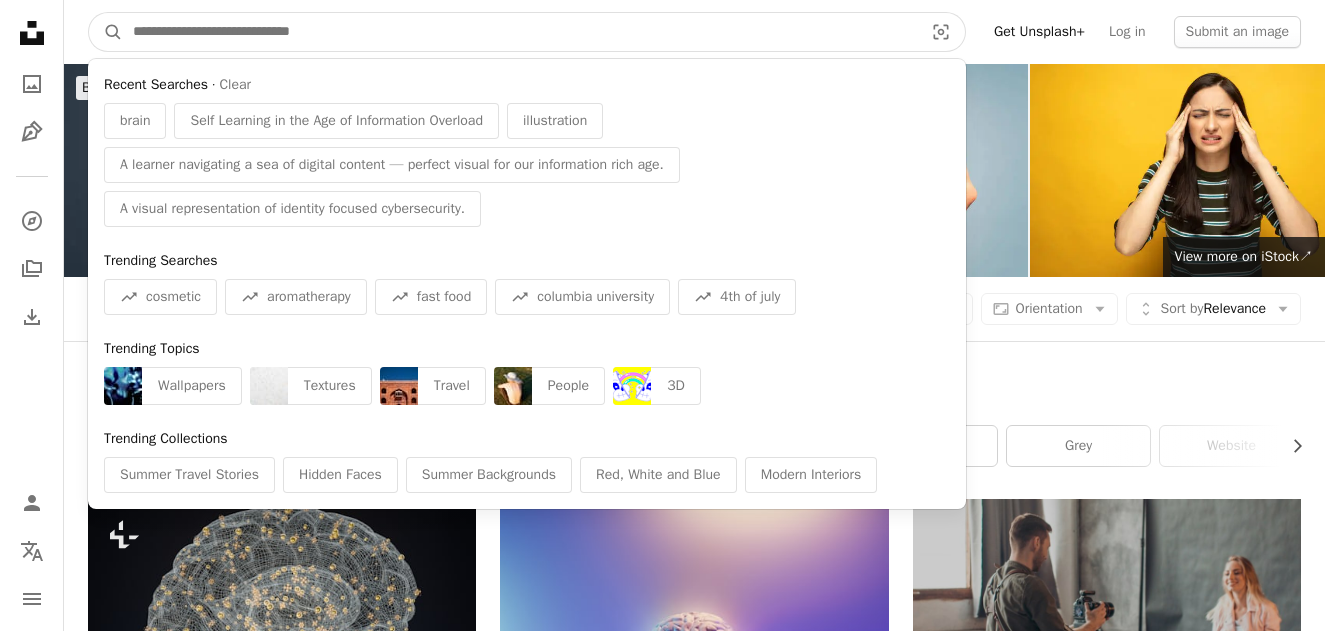 paste on "**********" 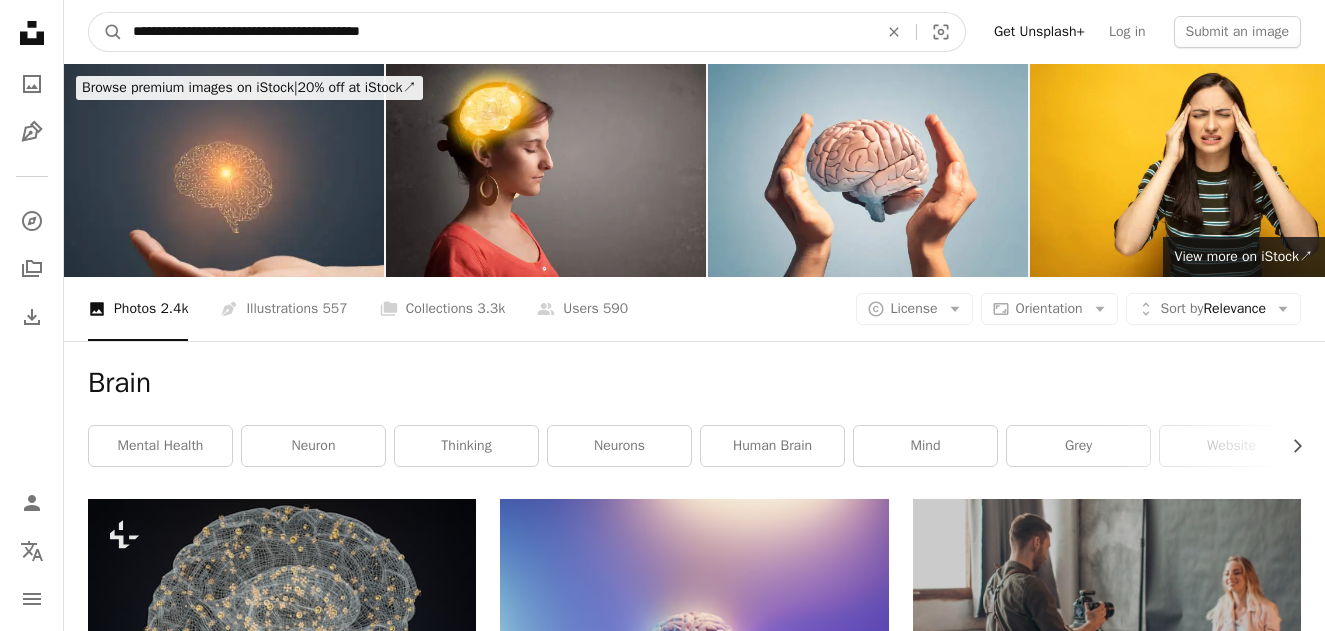 type on "**********" 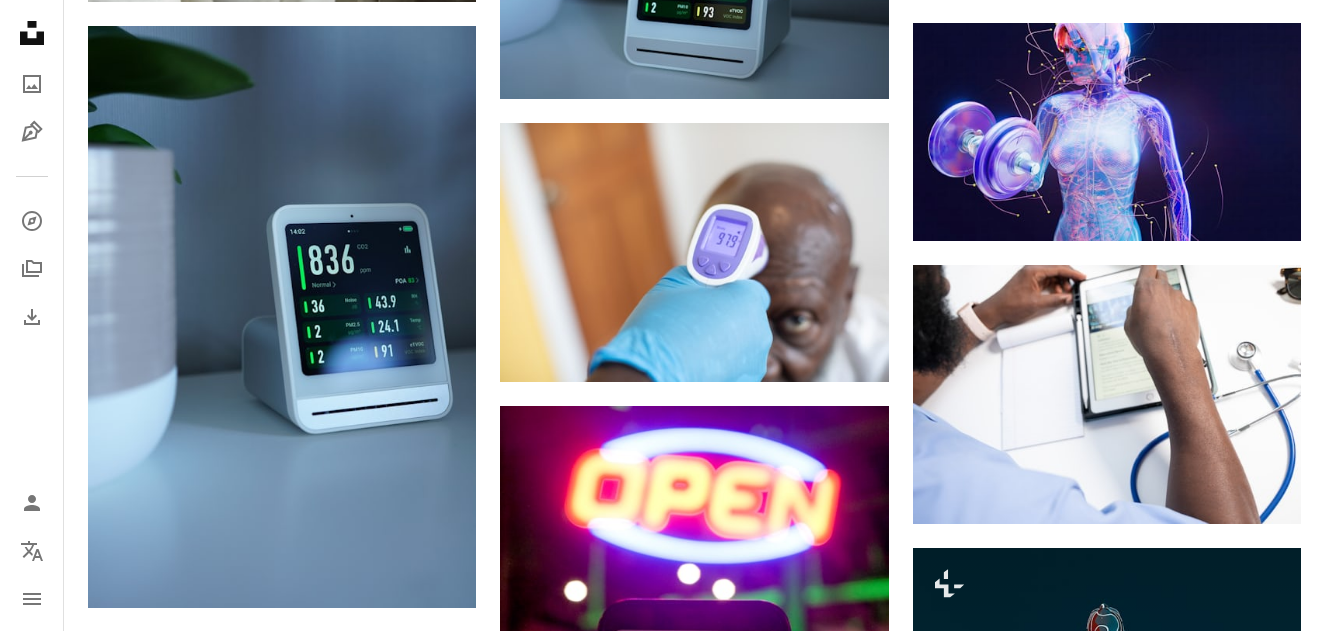 scroll, scrollTop: 1862, scrollLeft: 0, axis: vertical 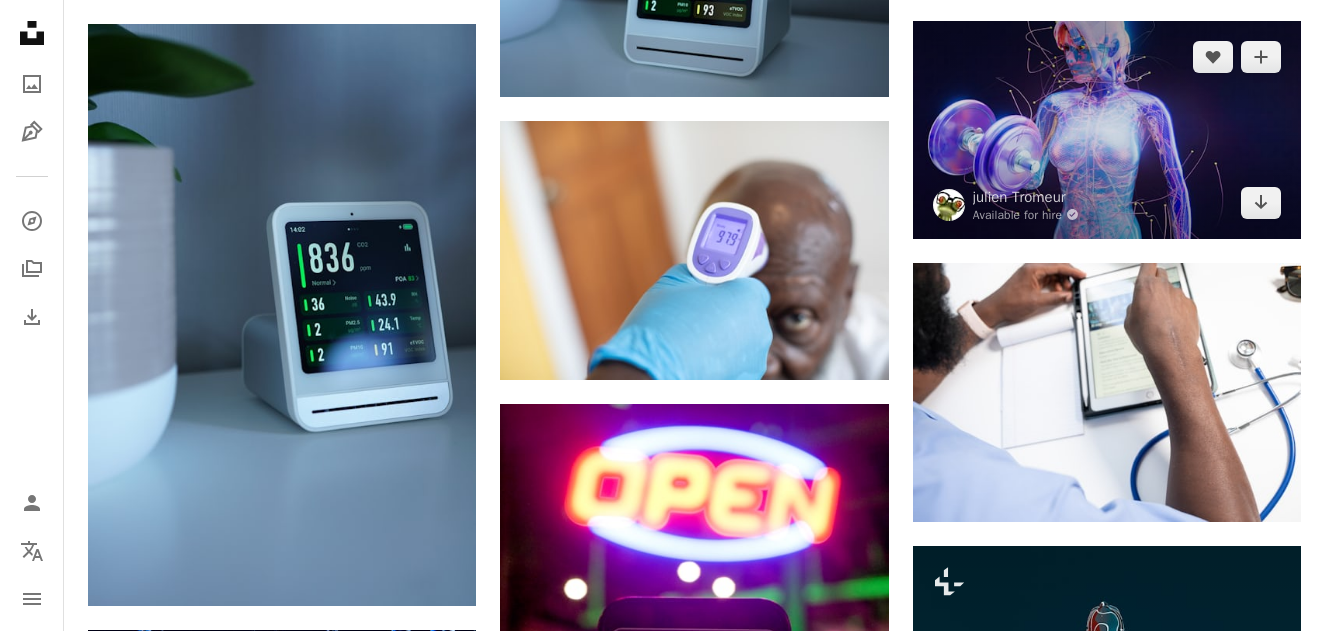 click at bounding box center [1107, 130] 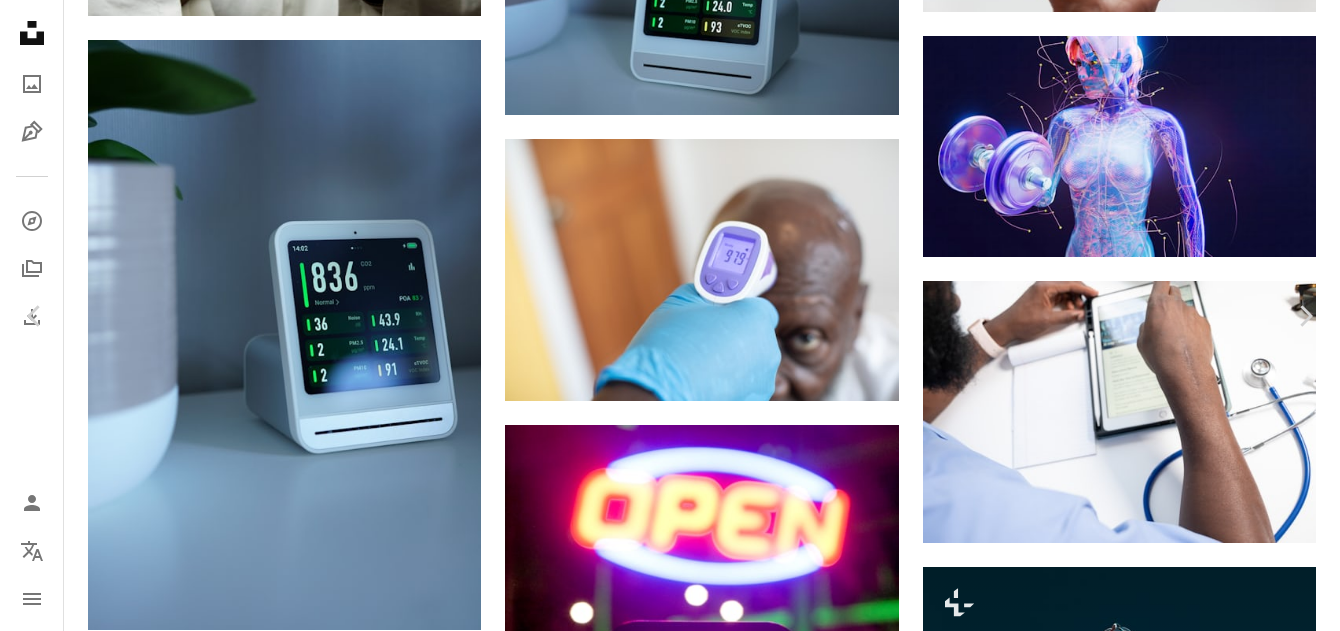 click on "Download free" at bounding box center [1141, 2580] 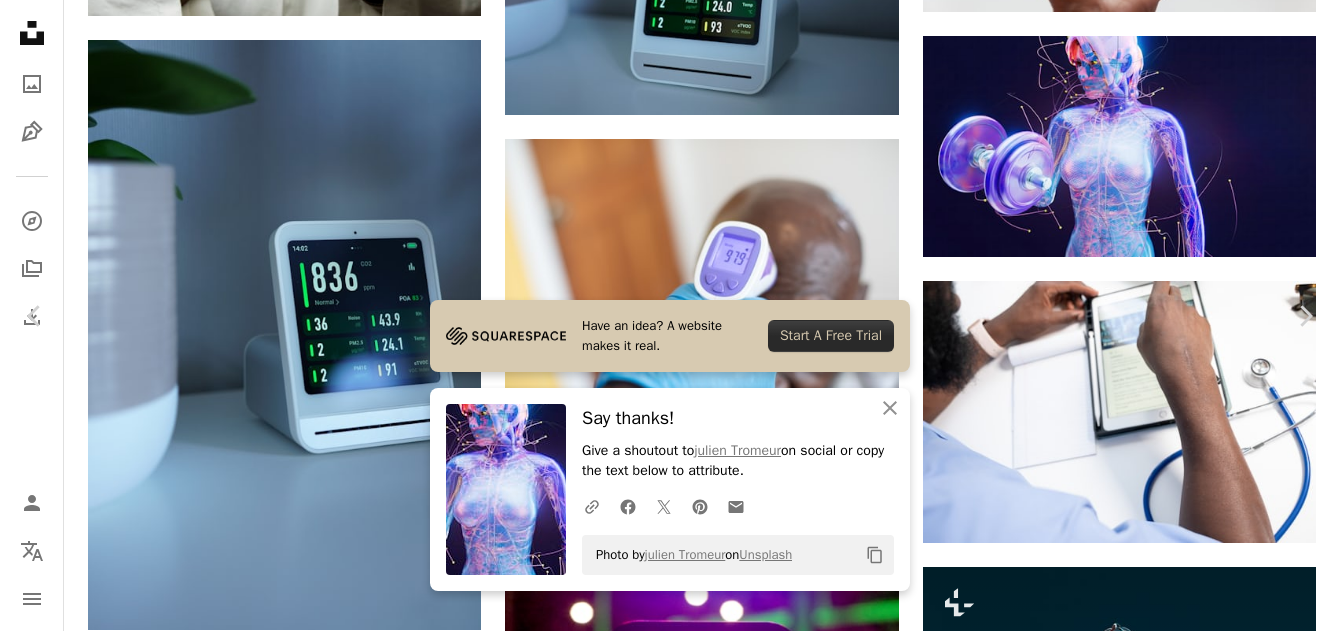 click on "An X shape" at bounding box center (20, 20) 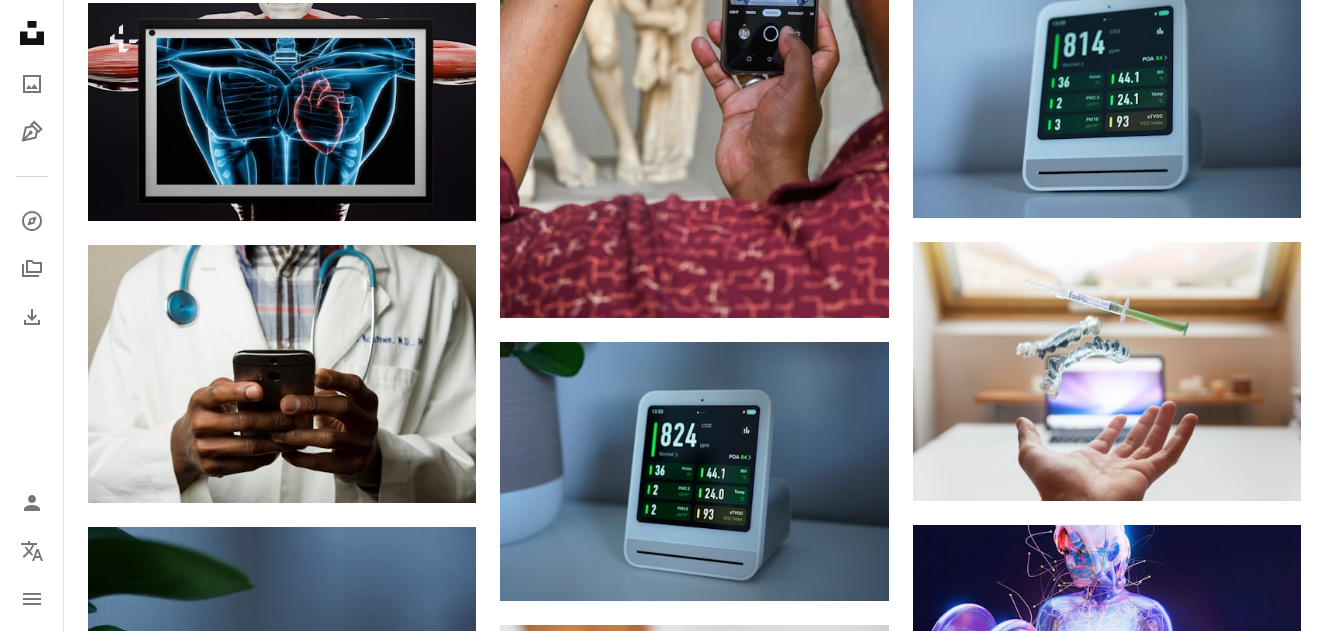 scroll, scrollTop: 1360, scrollLeft: 0, axis: vertical 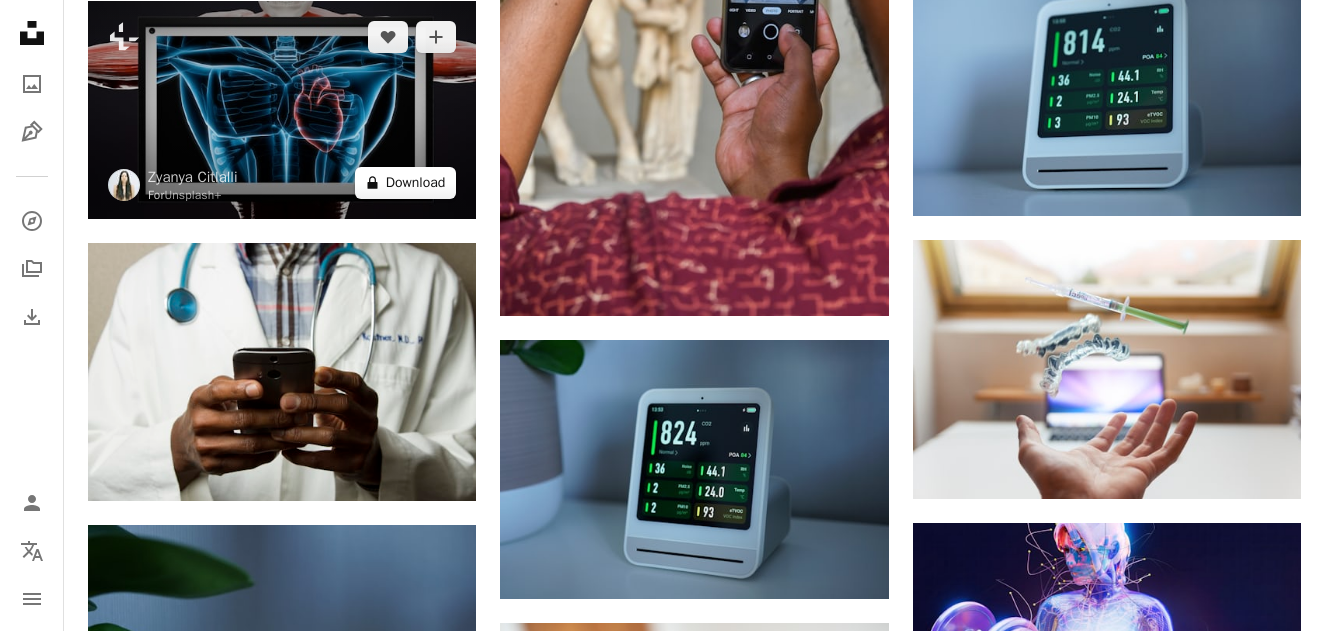 click on "A lock Download" at bounding box center [406, 183] 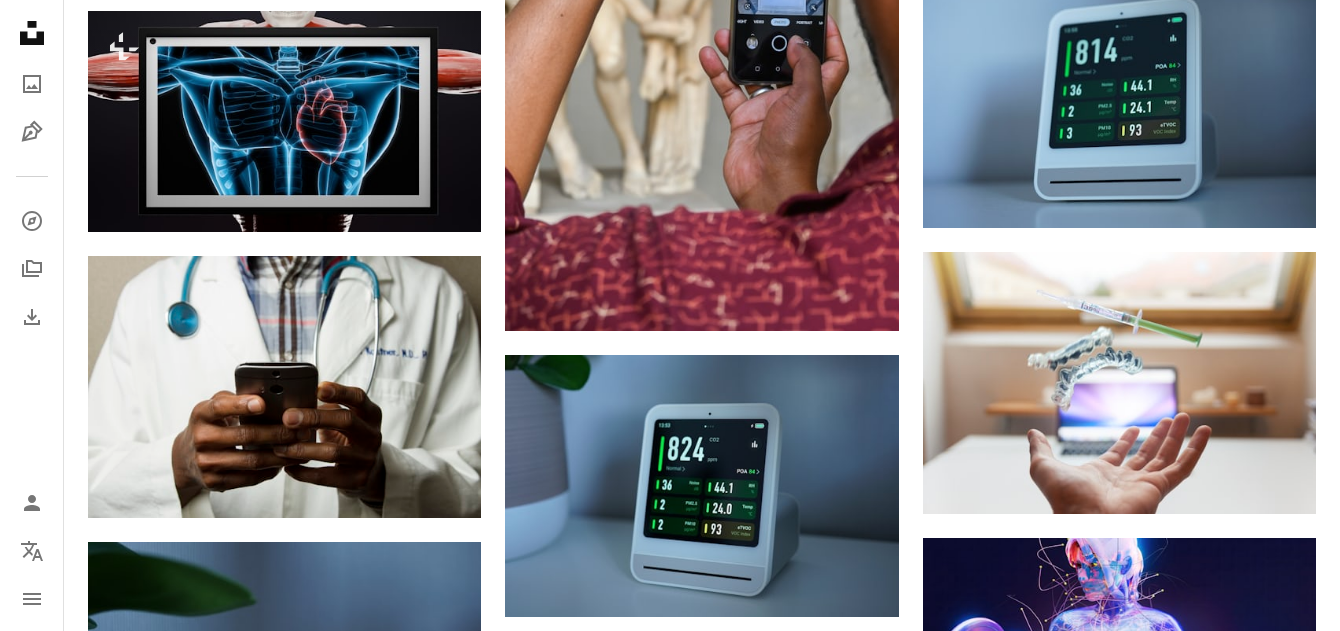 click on "Premium, ready to use images. Get unlimited access. A plus sign Members-only content added monthly A plus sign Unlimited royalty-free downloads A plus sign Illustrations  New A plus sign Enhanced legal protections yearly 66%  off monthly $12   $4 USD per month * Get  Unsplash+ * When paid annually, billed upfront  $48 Taxes where applicable. Renews automatically. Cancel anytime." at bounding box center [848, 3387] 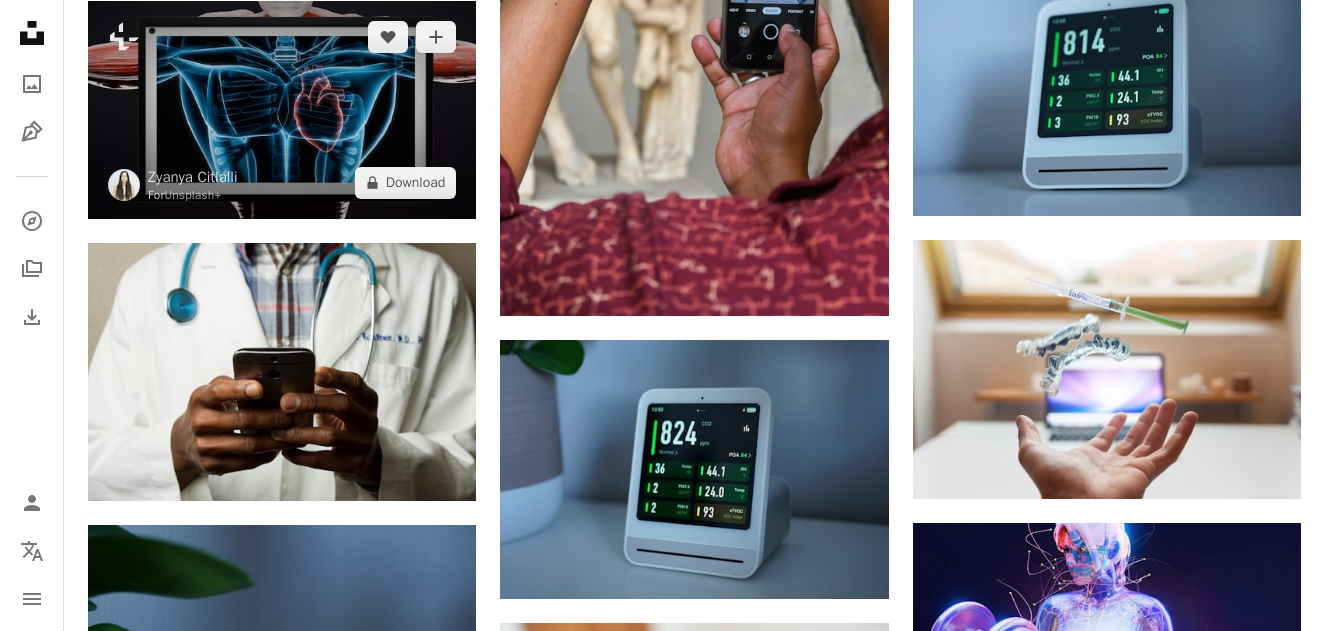 click at bounding box center [282, 110] 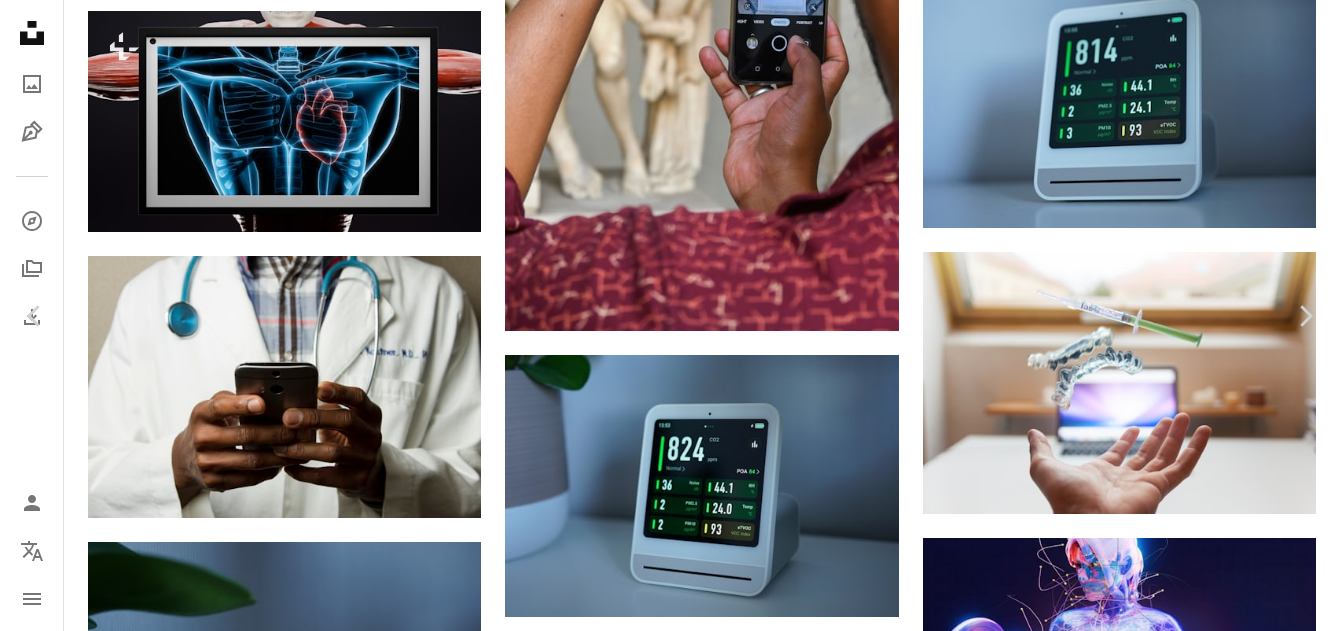 drag, startPoint x: 569, startPoint y: 279, endPoint x: 463, endPoint y: 306, distance: 109.38464 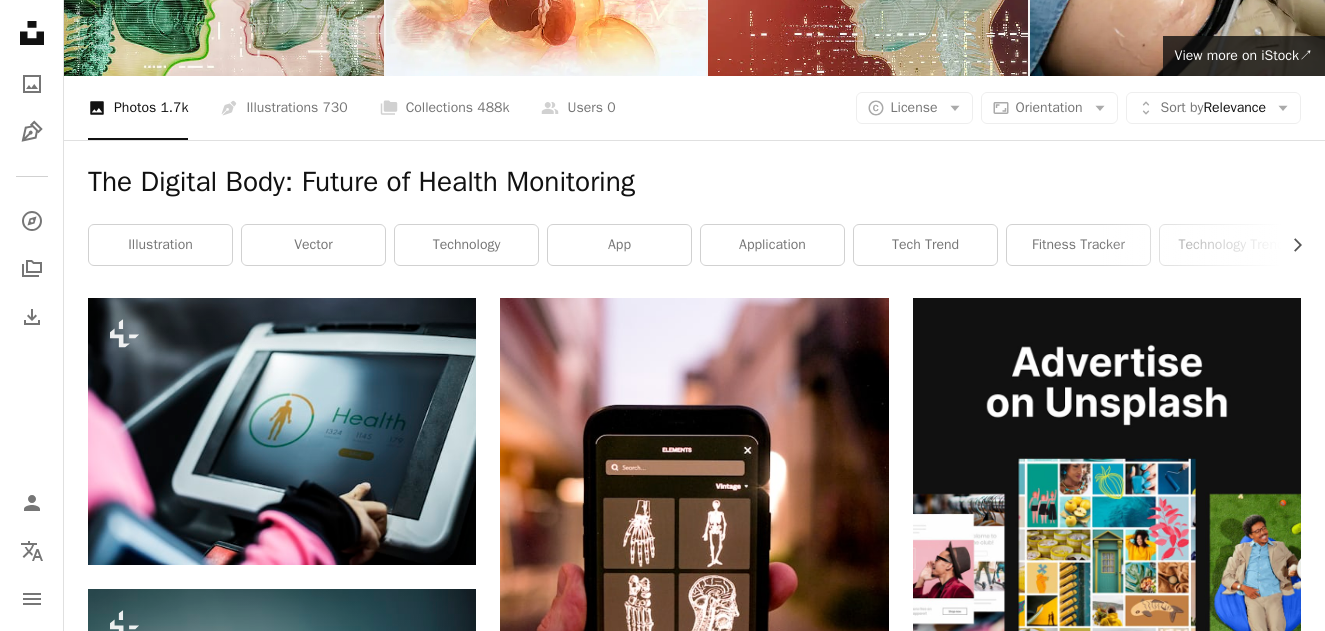 scroll, scrollTop: 0, scrollLeft: 0, axis: both 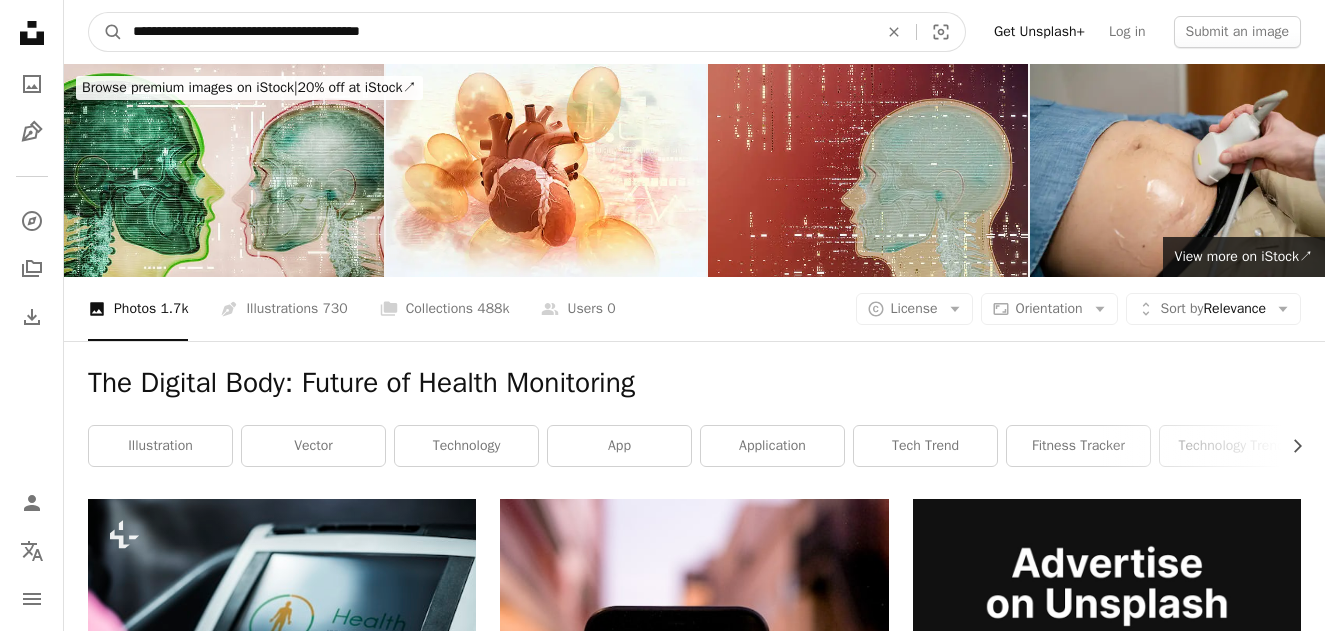 click on "**********" at bounding box center (497, 32) 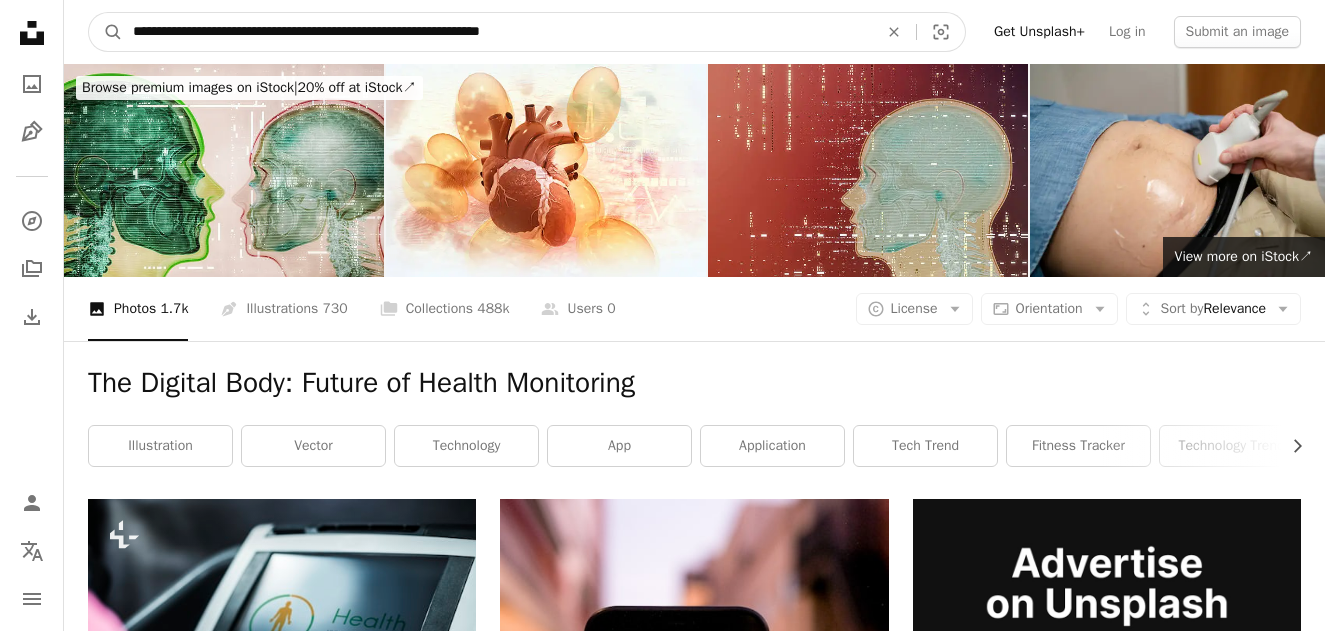 click on "A magnifying glass" at bounding box center (106, 32) 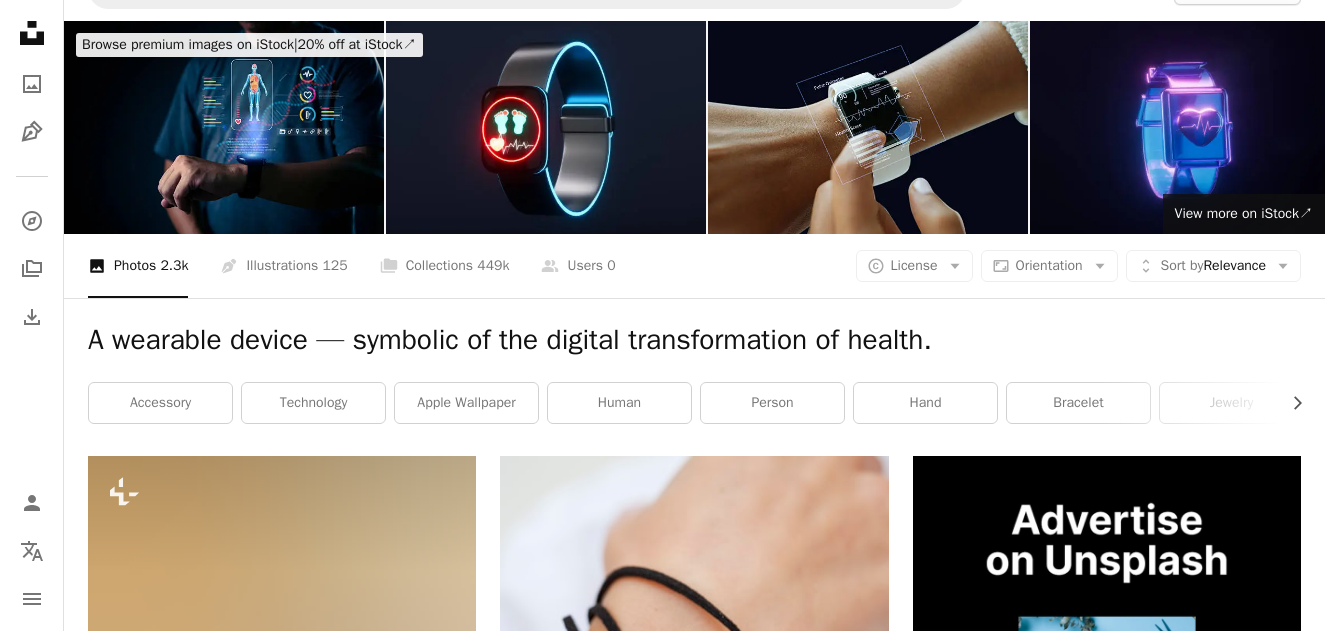 scroll, scrollTop: 0, scrollLeft: 0, axis: both 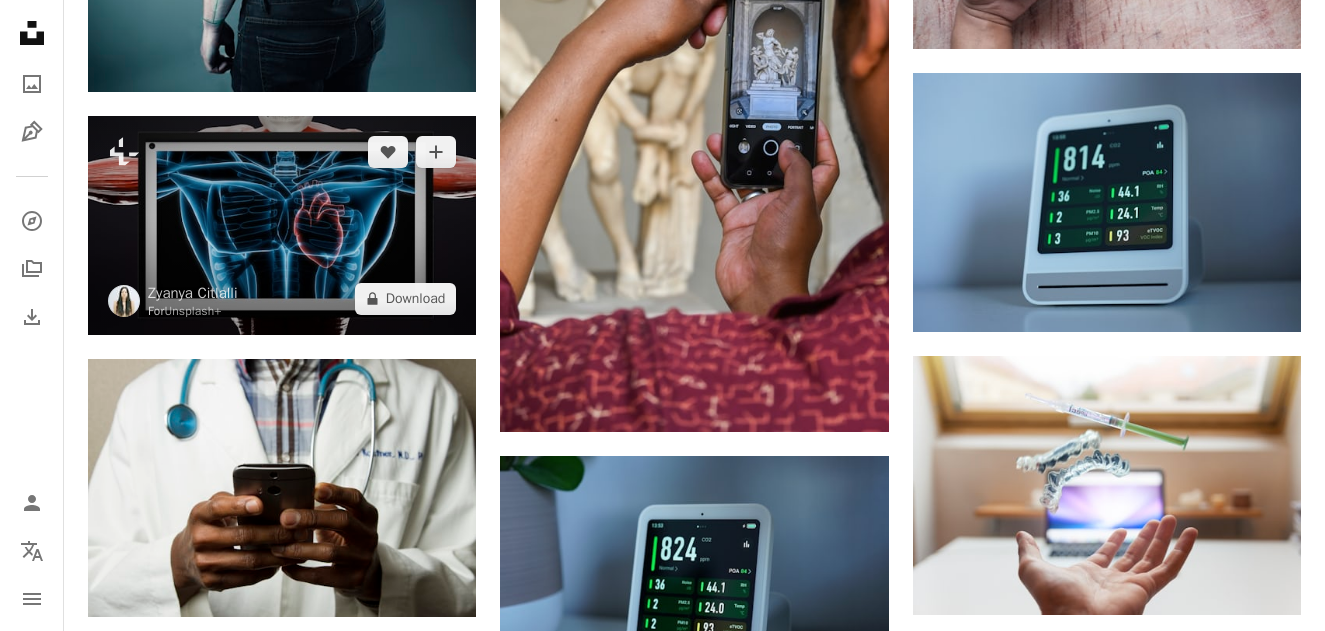 click at bounding box center (282, 225) 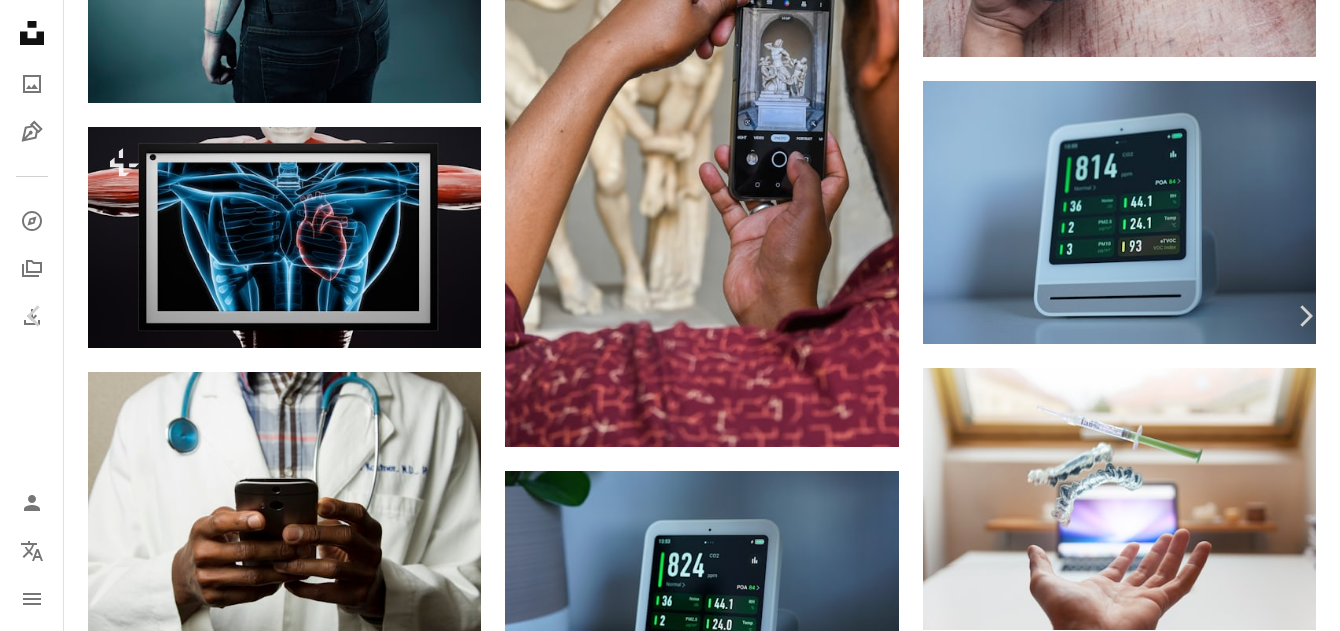 drag, startPoint x: 501, startPoint y: 242, endPoint x: 755, endPoint y: 203, distance: 256.97665 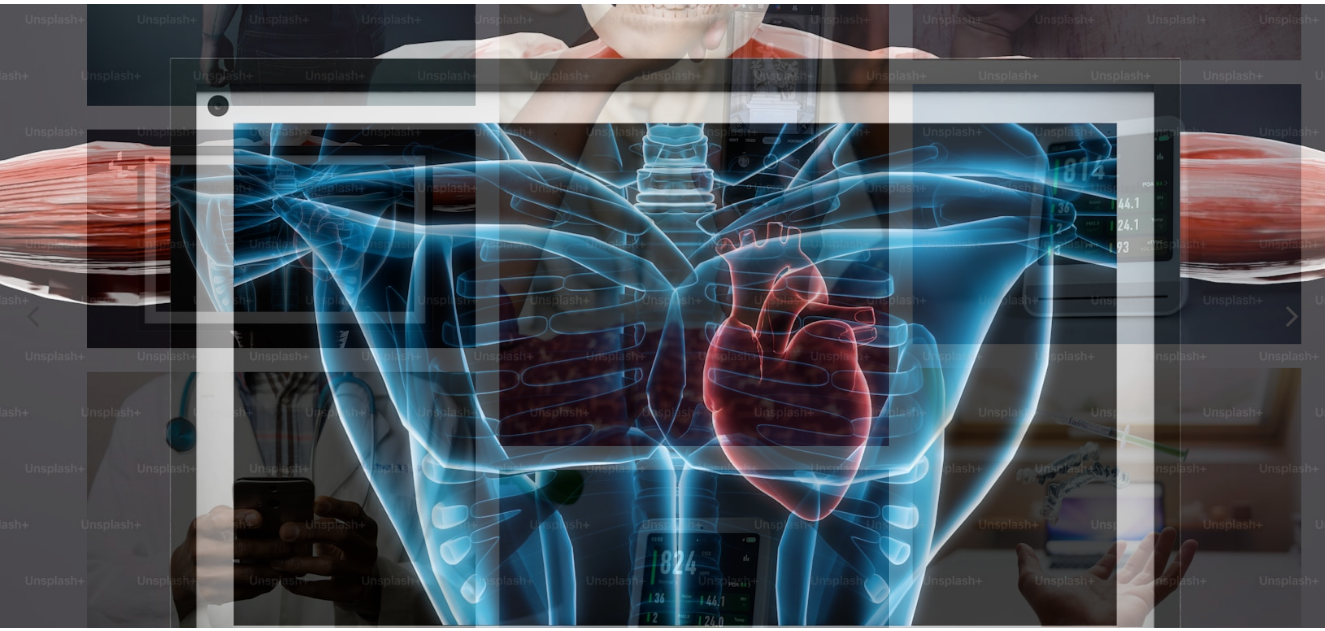 scroll, scrollTop: 54, scrollLeft: 0, axis: vertical 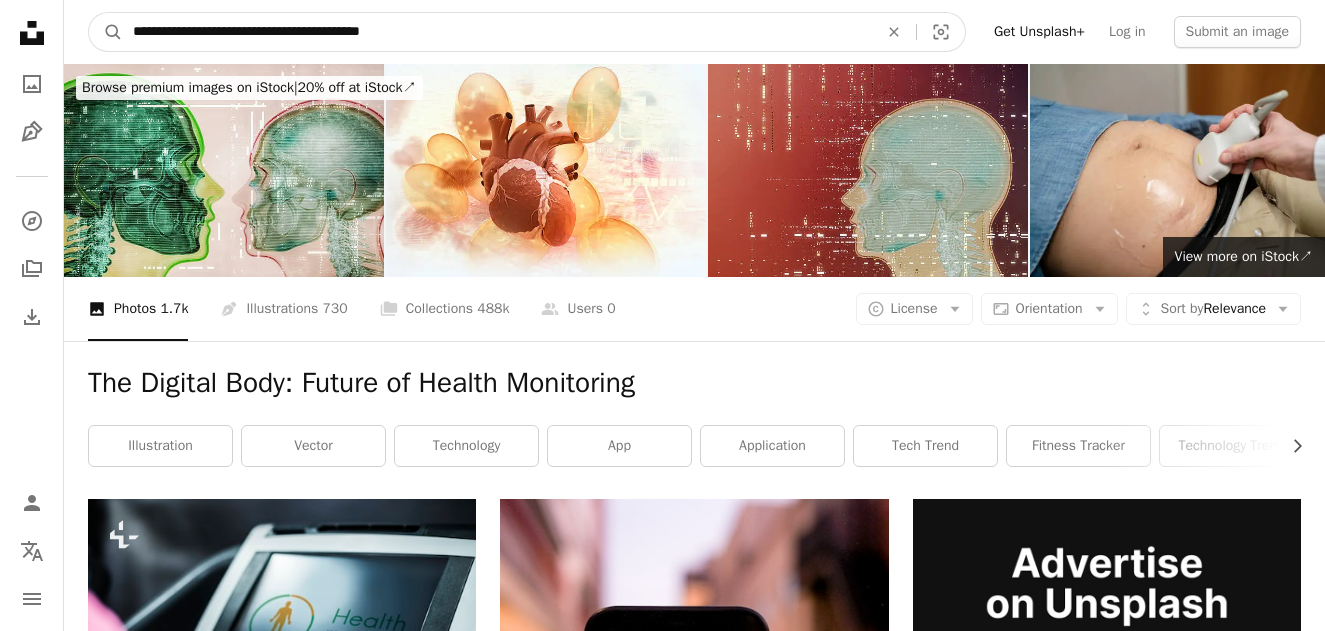 click on "**********" at bounding box center [497, 32] 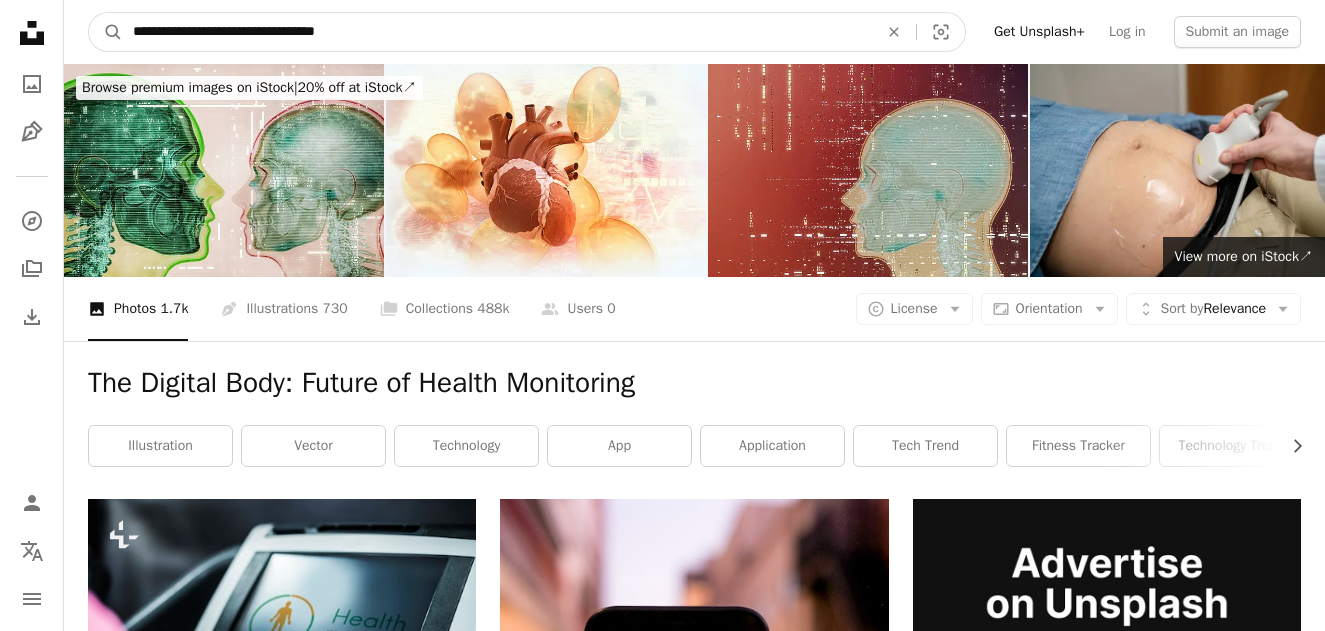 type on "**********" 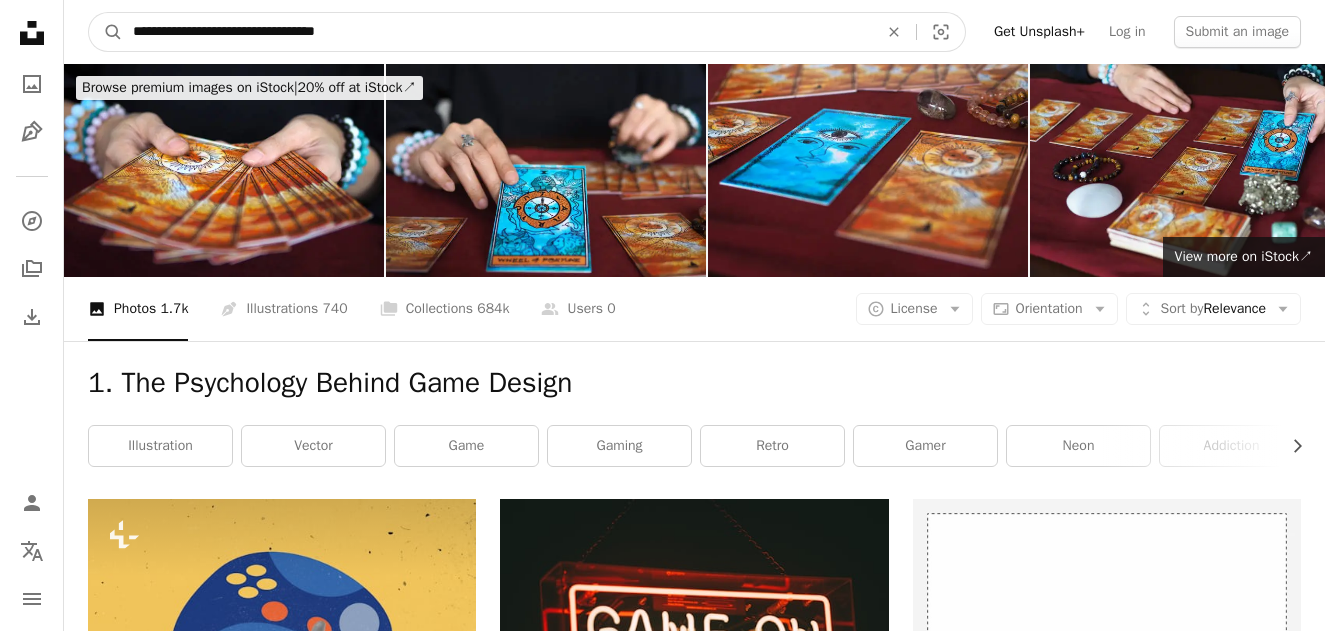 click on "**********" at bounding box center (497, 32) 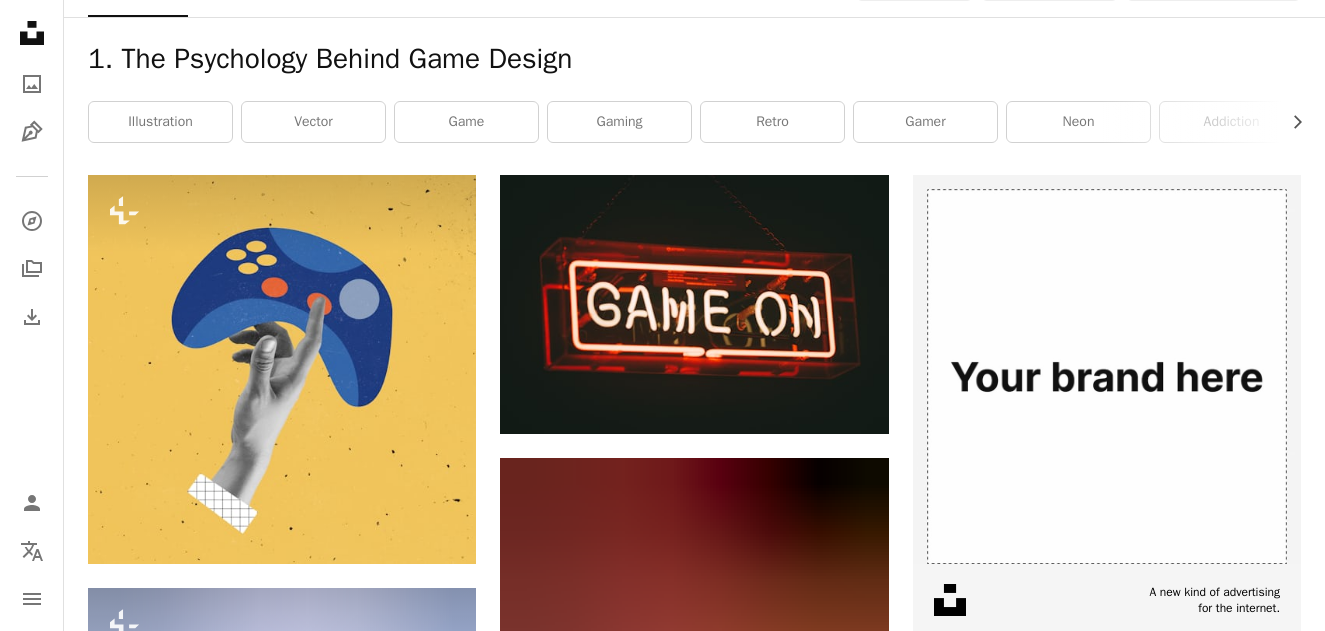 scroll, scrollTop: 322, scrollLeft: 0, axis: vertical 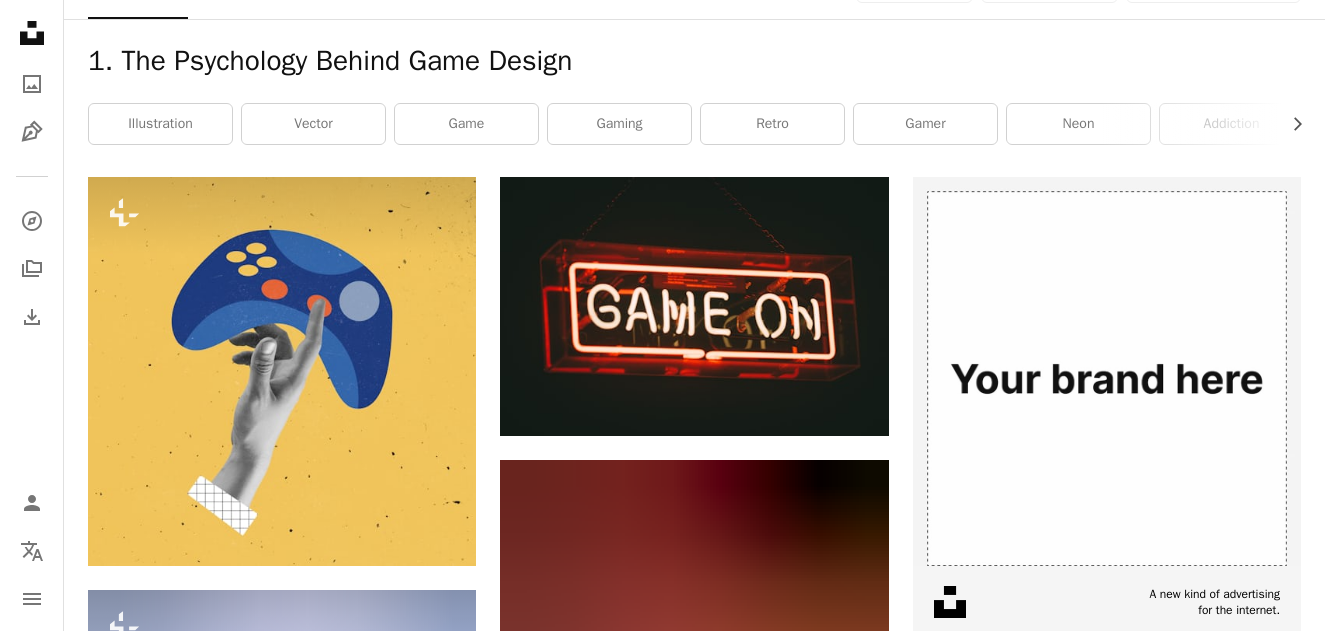 type on "**********" 